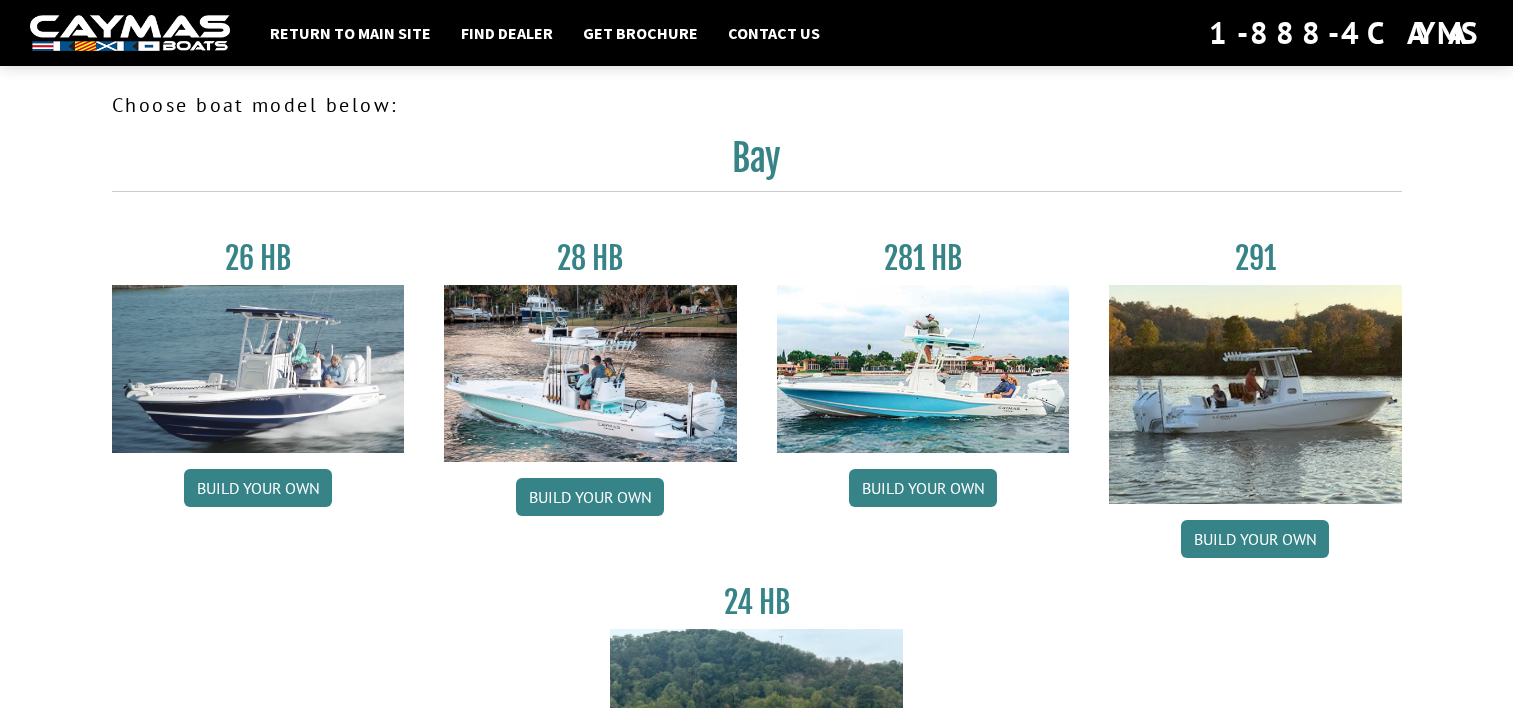 scroll, scrollTop: 0, scrollLeft: 0, axis: both 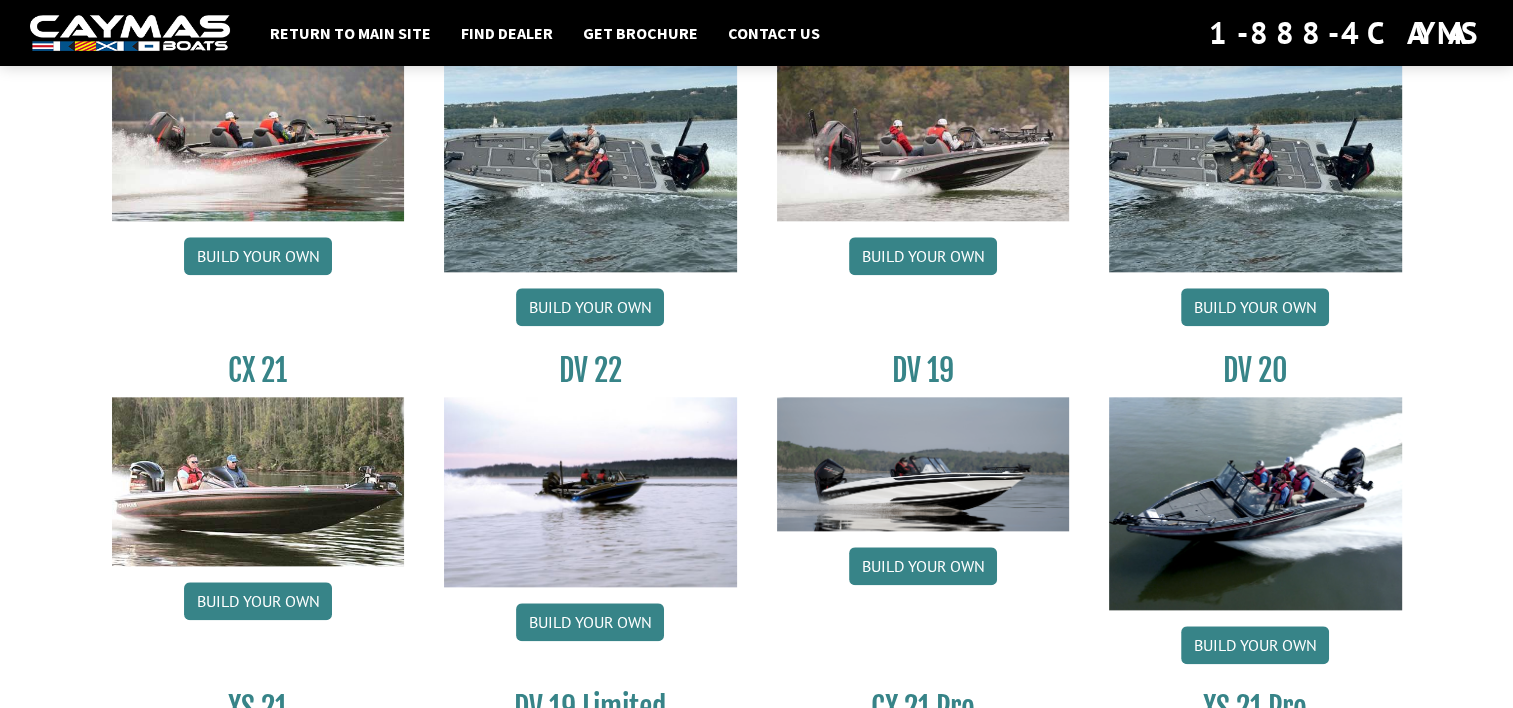 click on "Build your own" at bounding box center [258, 601] 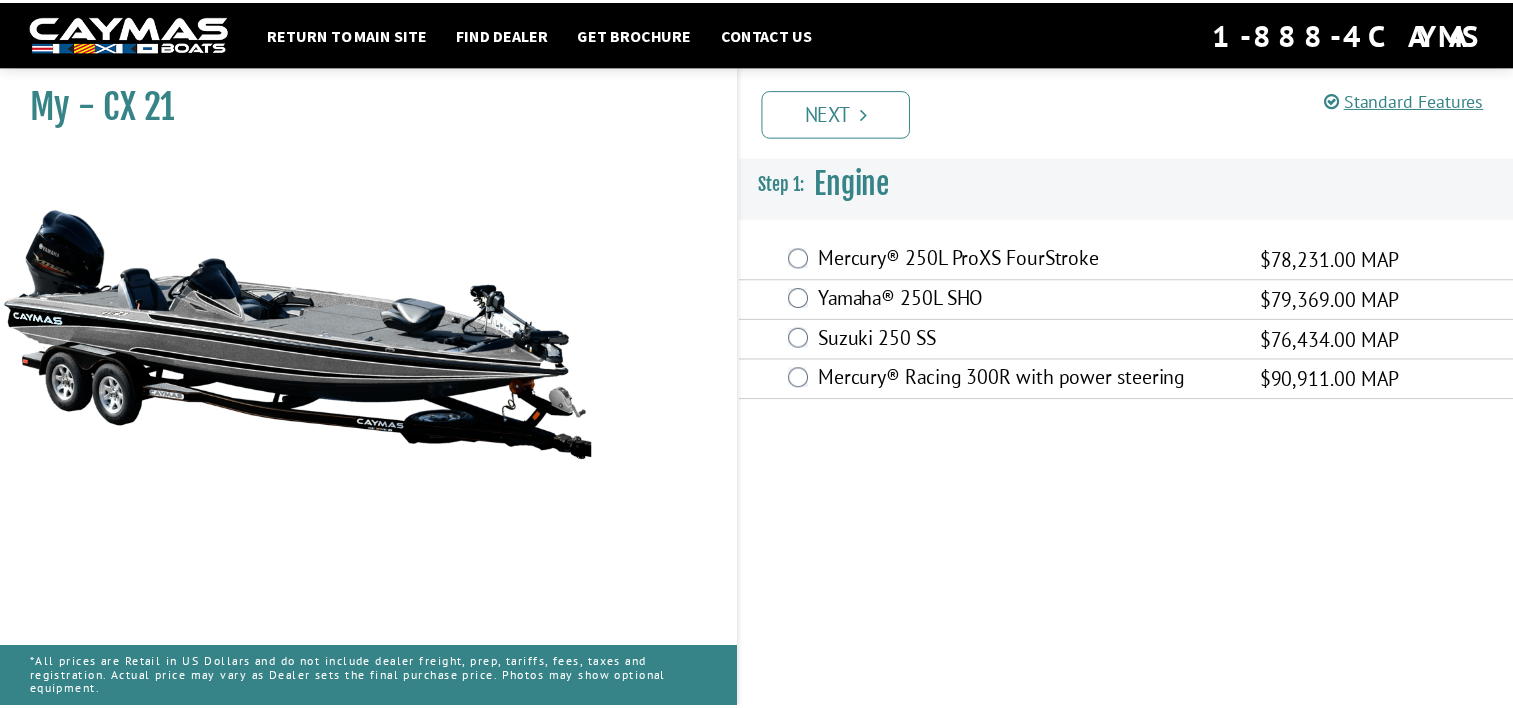 scroll, scrollTop: 0, scrollLeft: 0, axis: both 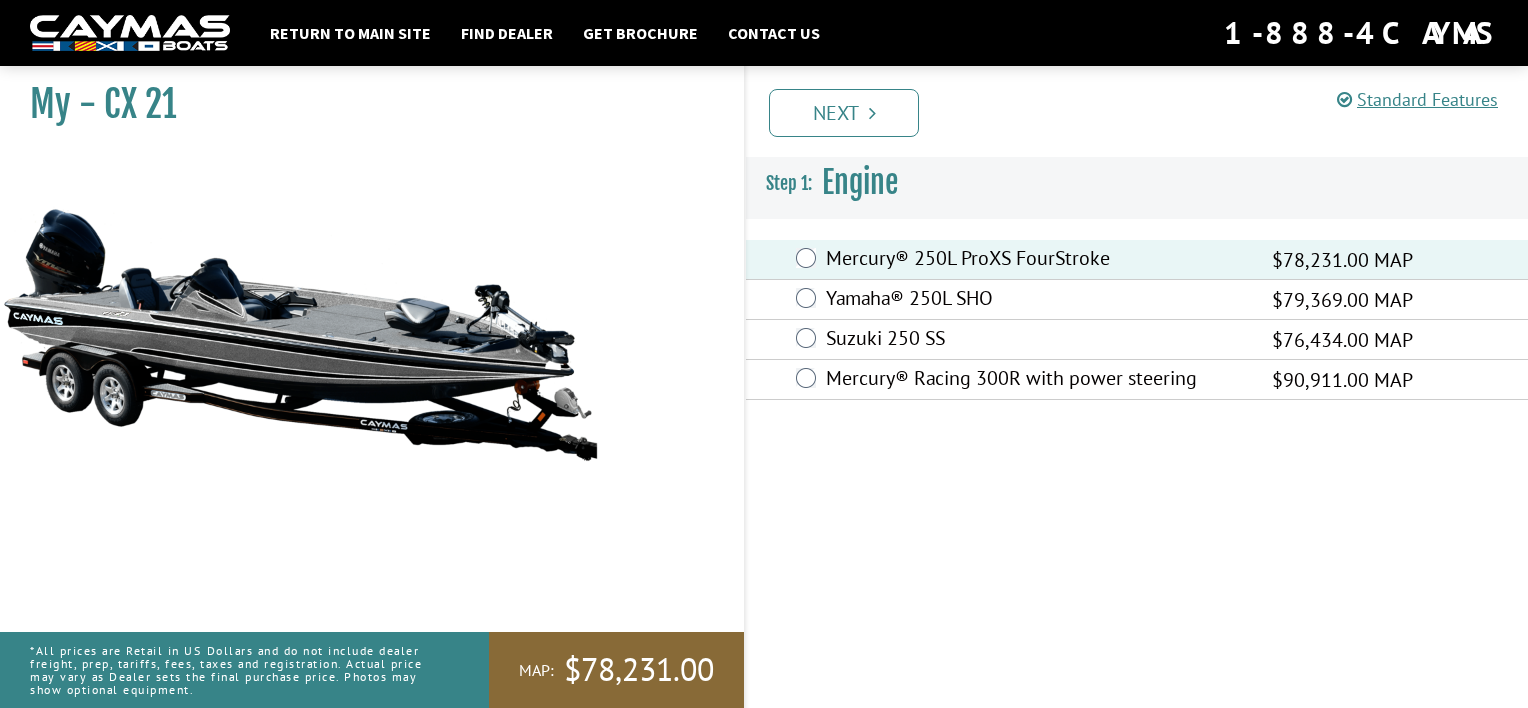 click on "Next" at bounding box center [844, 113] 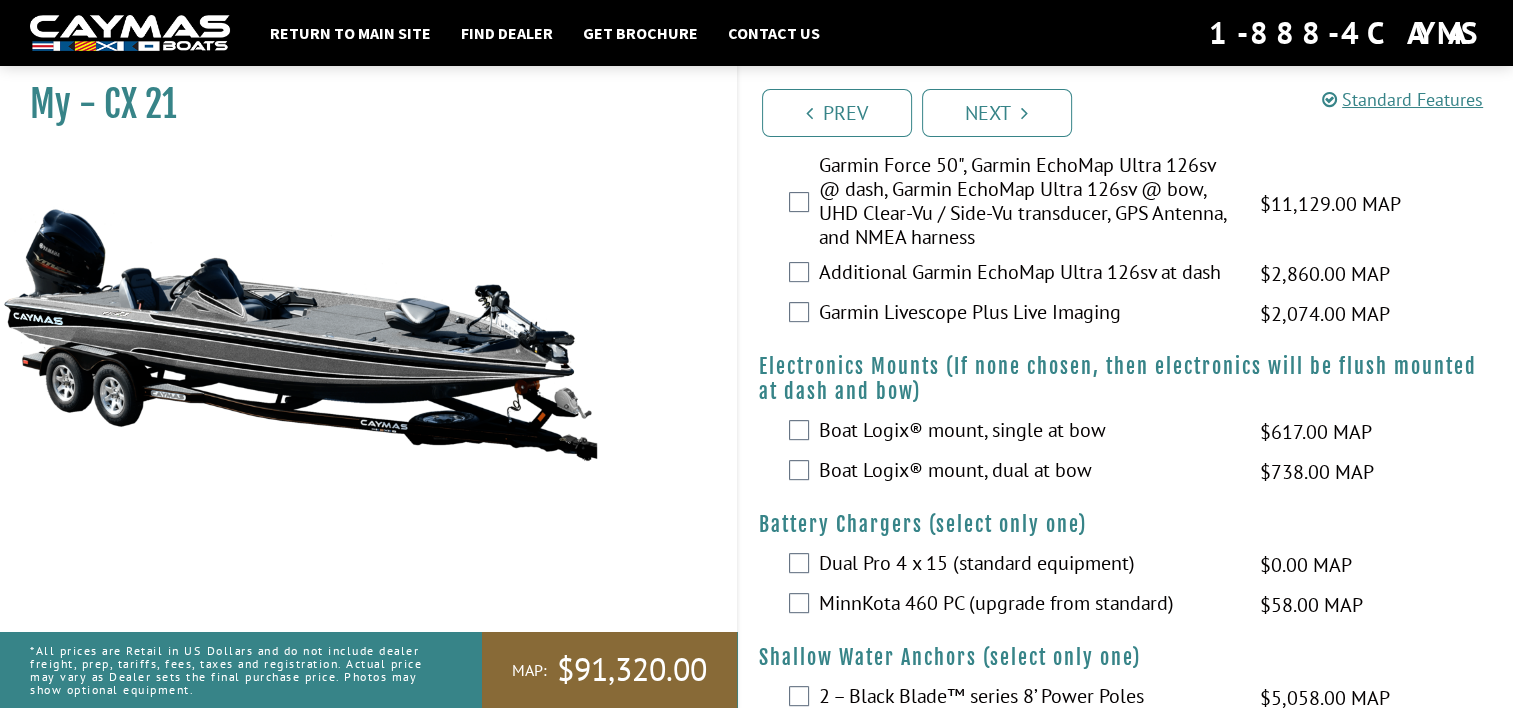 scroll, scrollTop: 826, scrollLeft: 0, axis: vertical 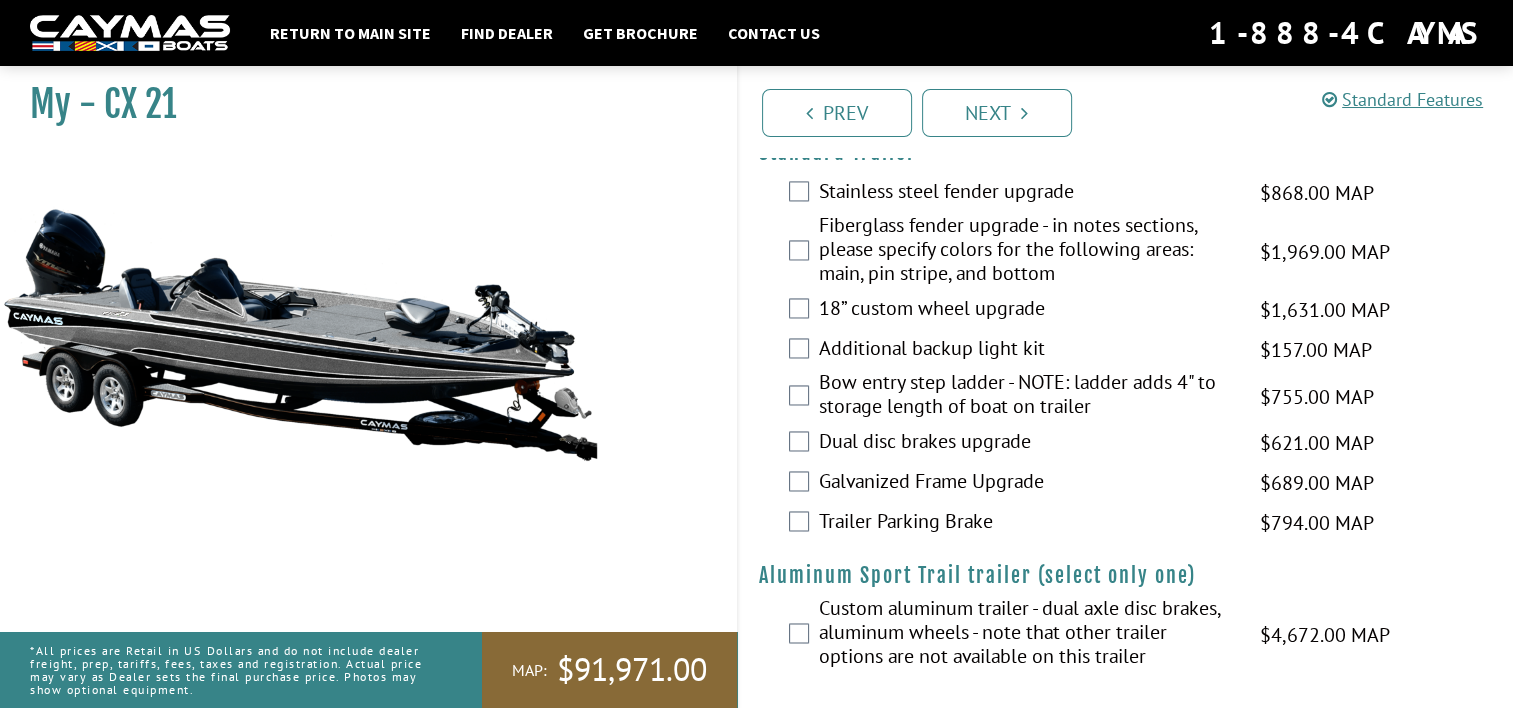 click on "Next" at bounding box center (997, 113) 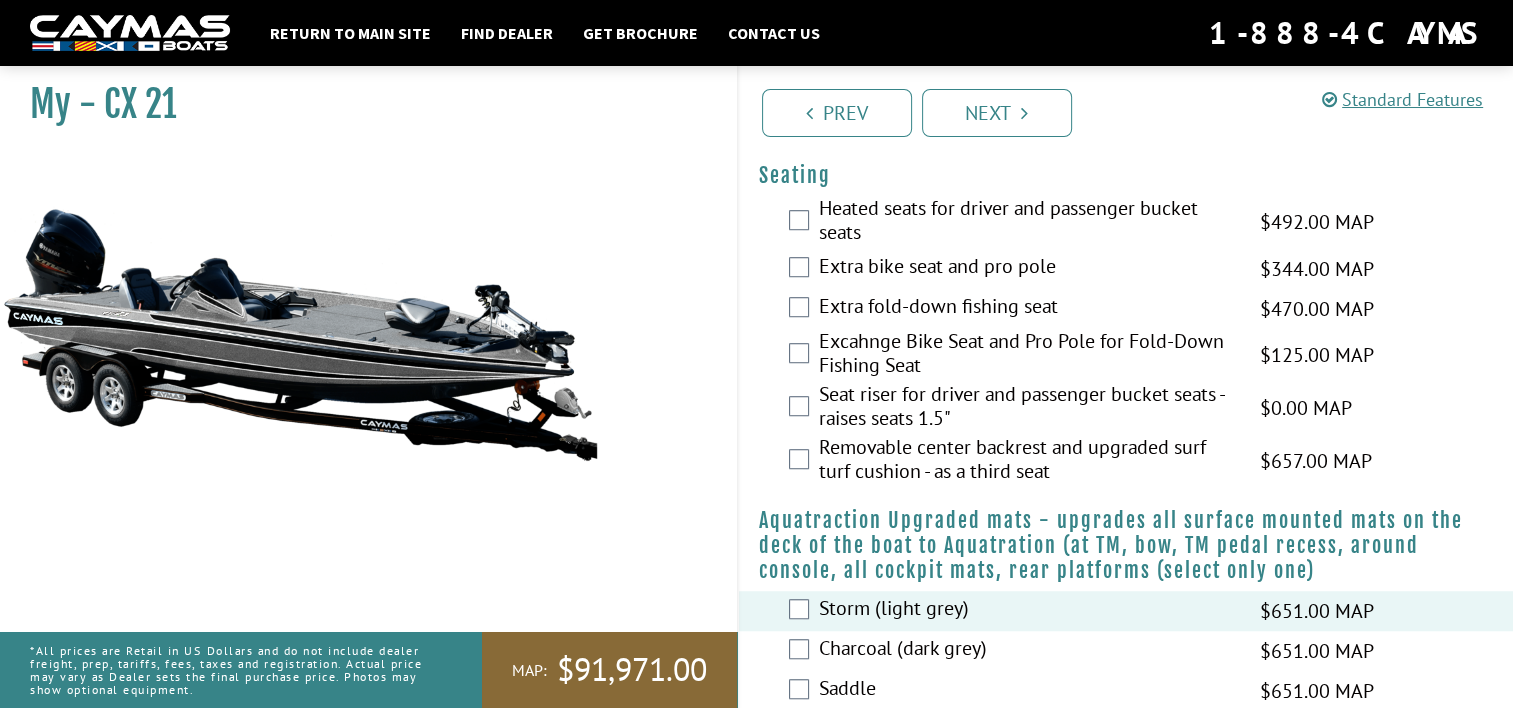 scroll, scrollTop: 1024, scrollLeft: 0, axis: vertical 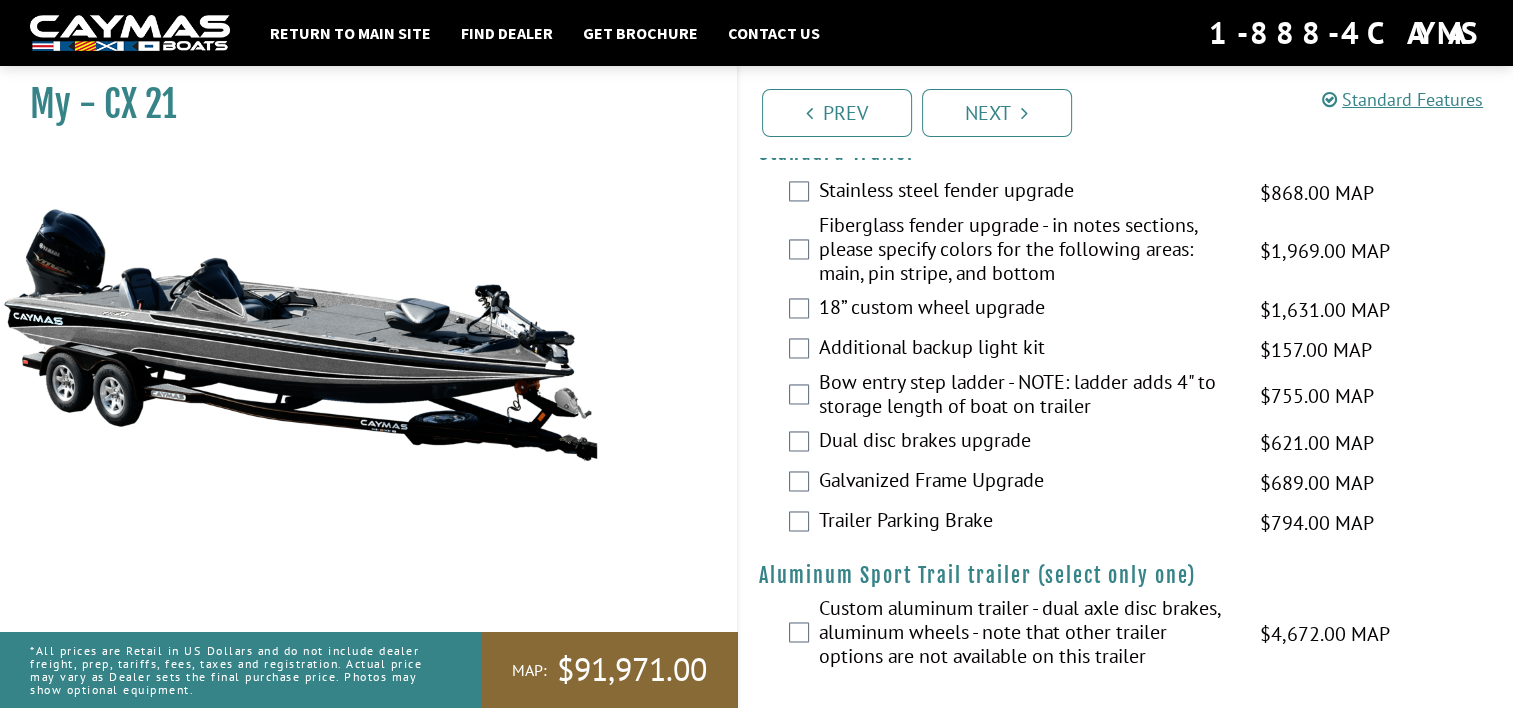 click on "Next" at bounding box center [997, 113] 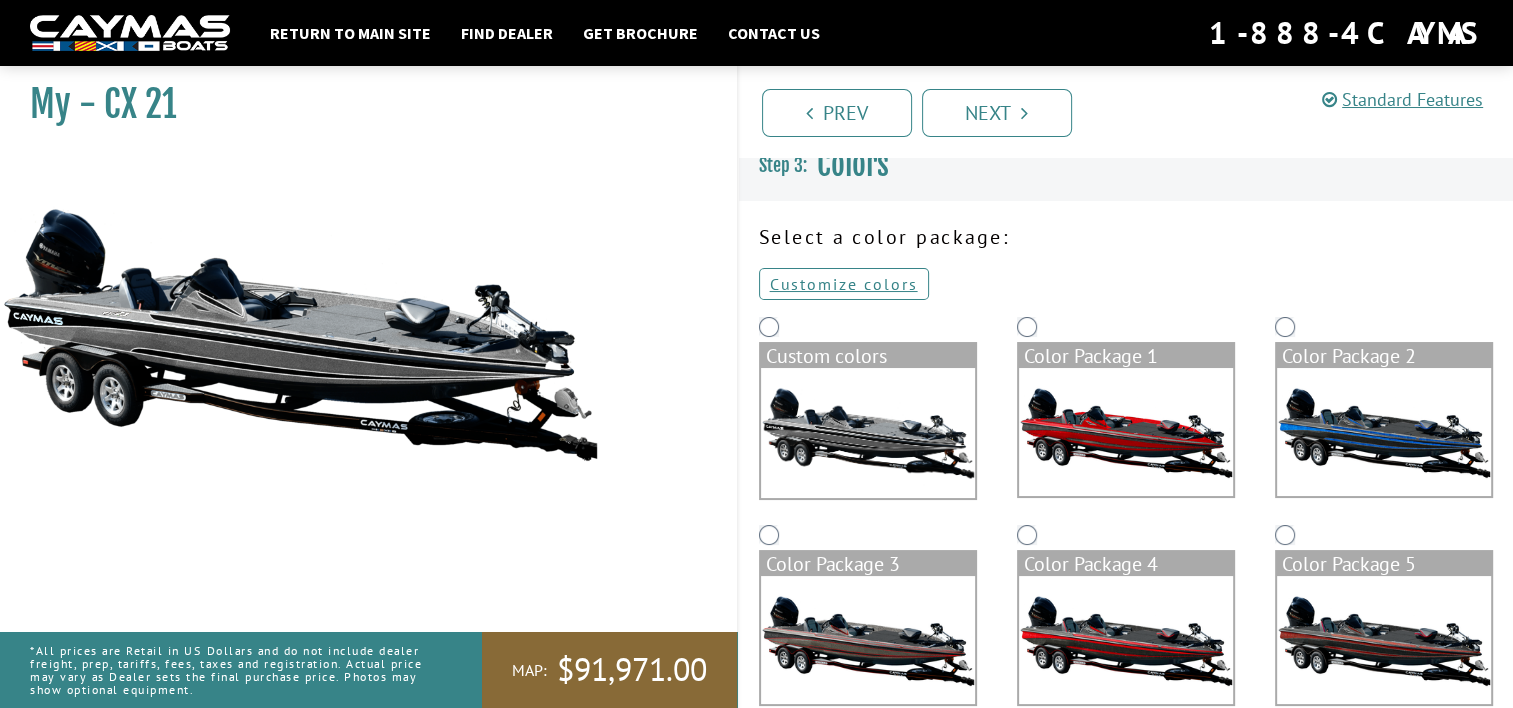 scroll, scrollTop: 0, scrollLeft: 0, axis: both 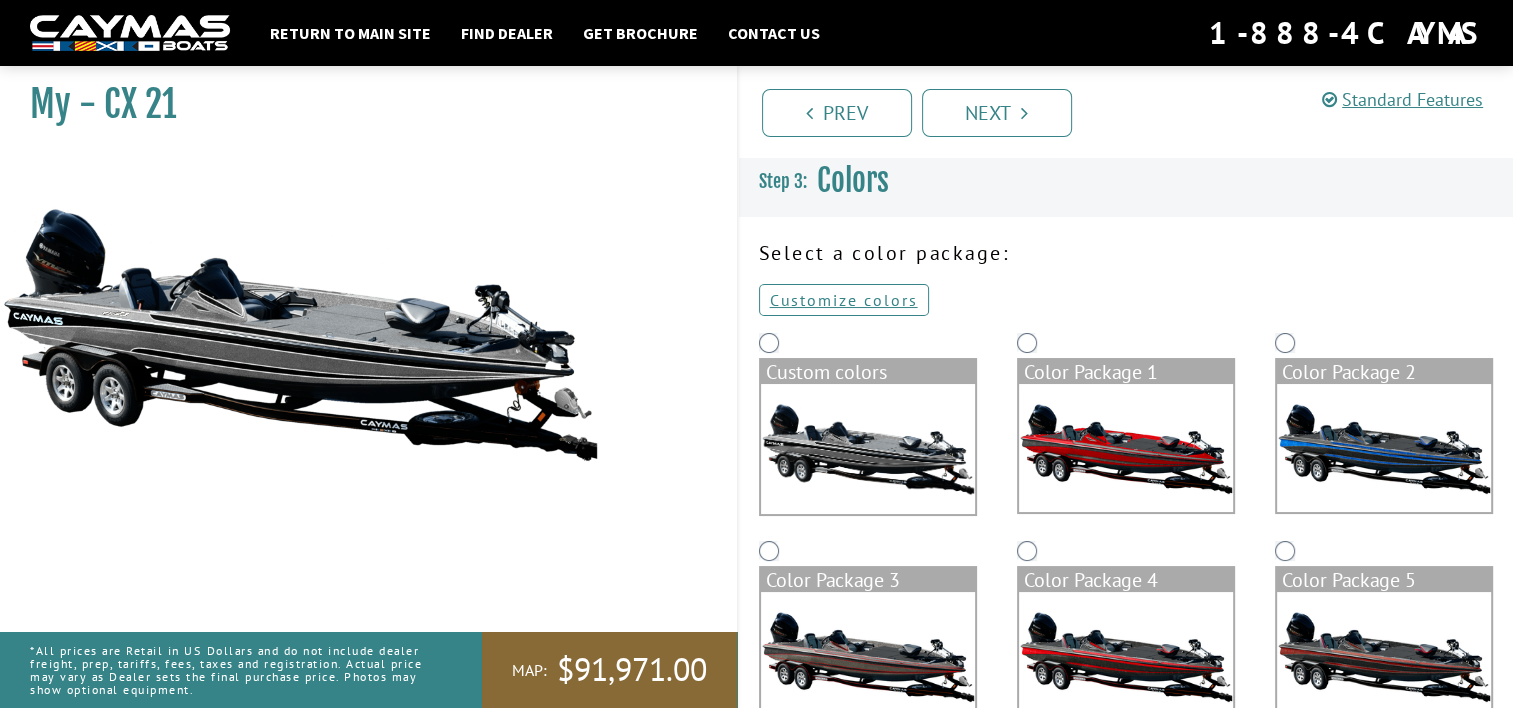 click at bounding box center [868, 449] 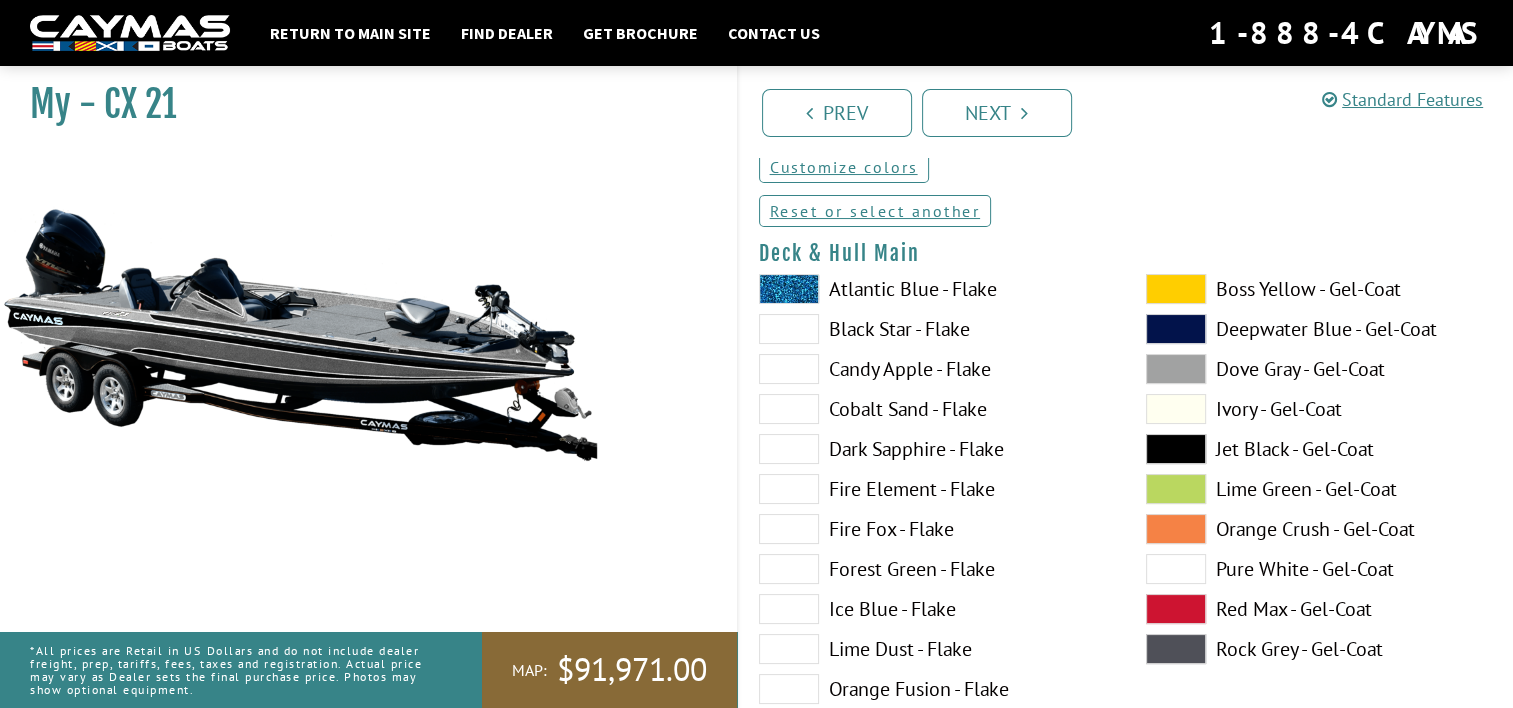 scroll, scrollTop: 173, scrollLeft: 0, axis: vertical 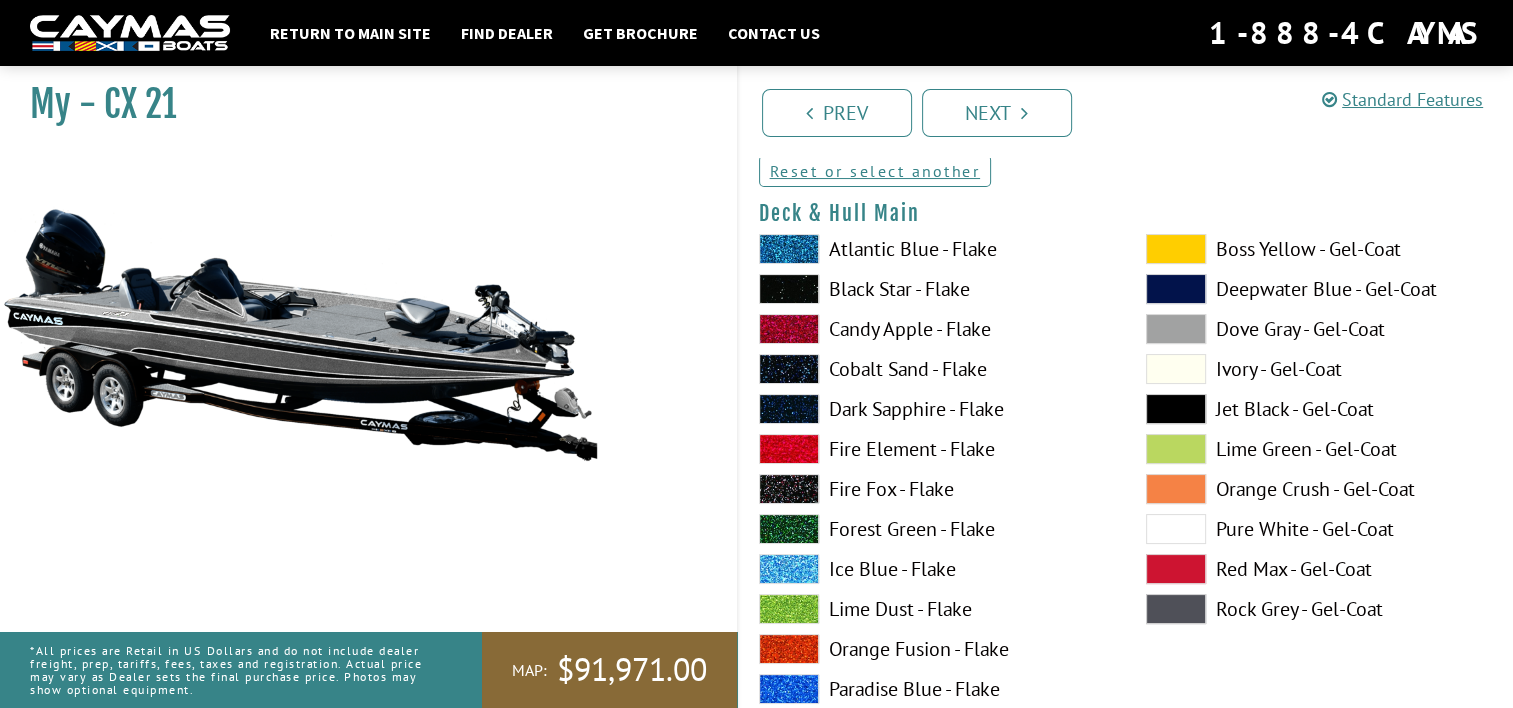 click at bounding box center [789, 489] 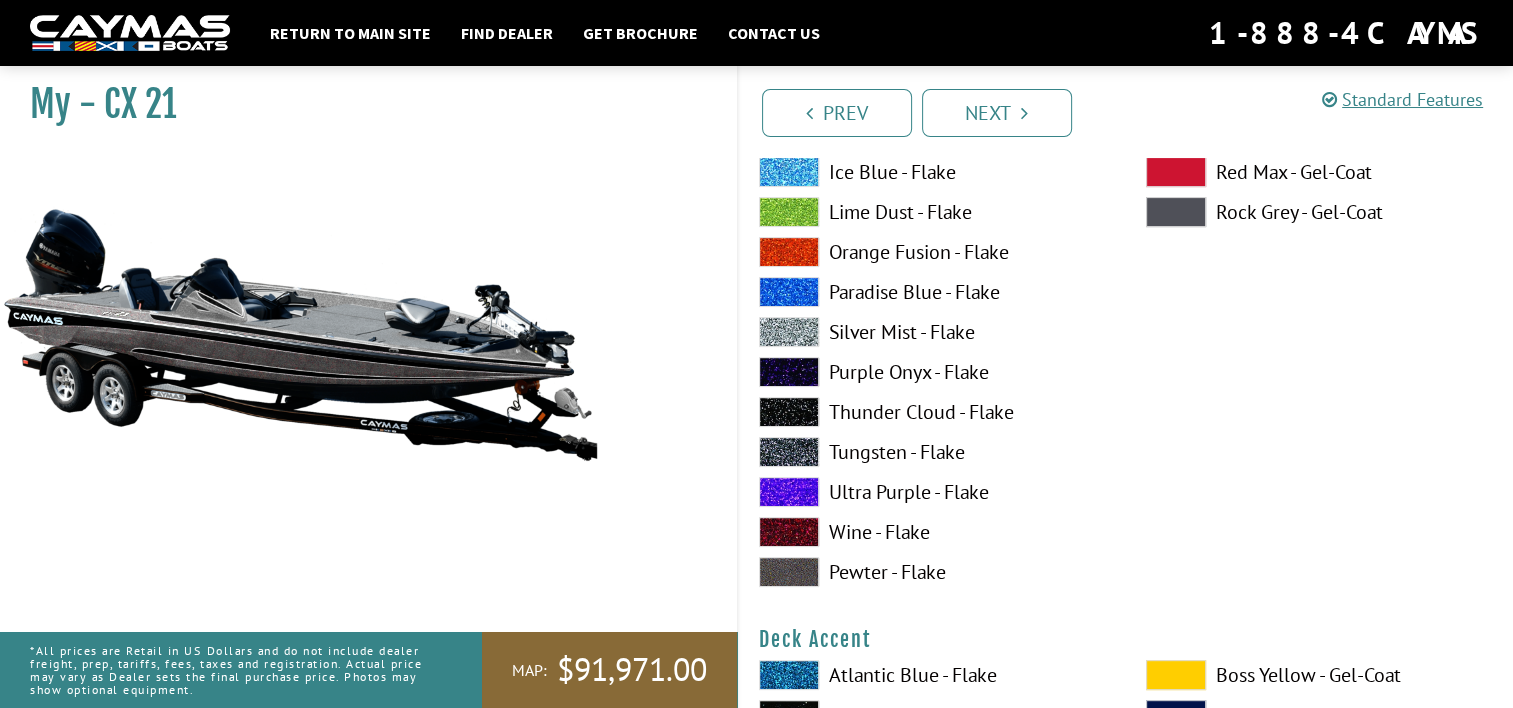 scroll, scrollTop: 573, scrollLeft: 0, axis: vertical 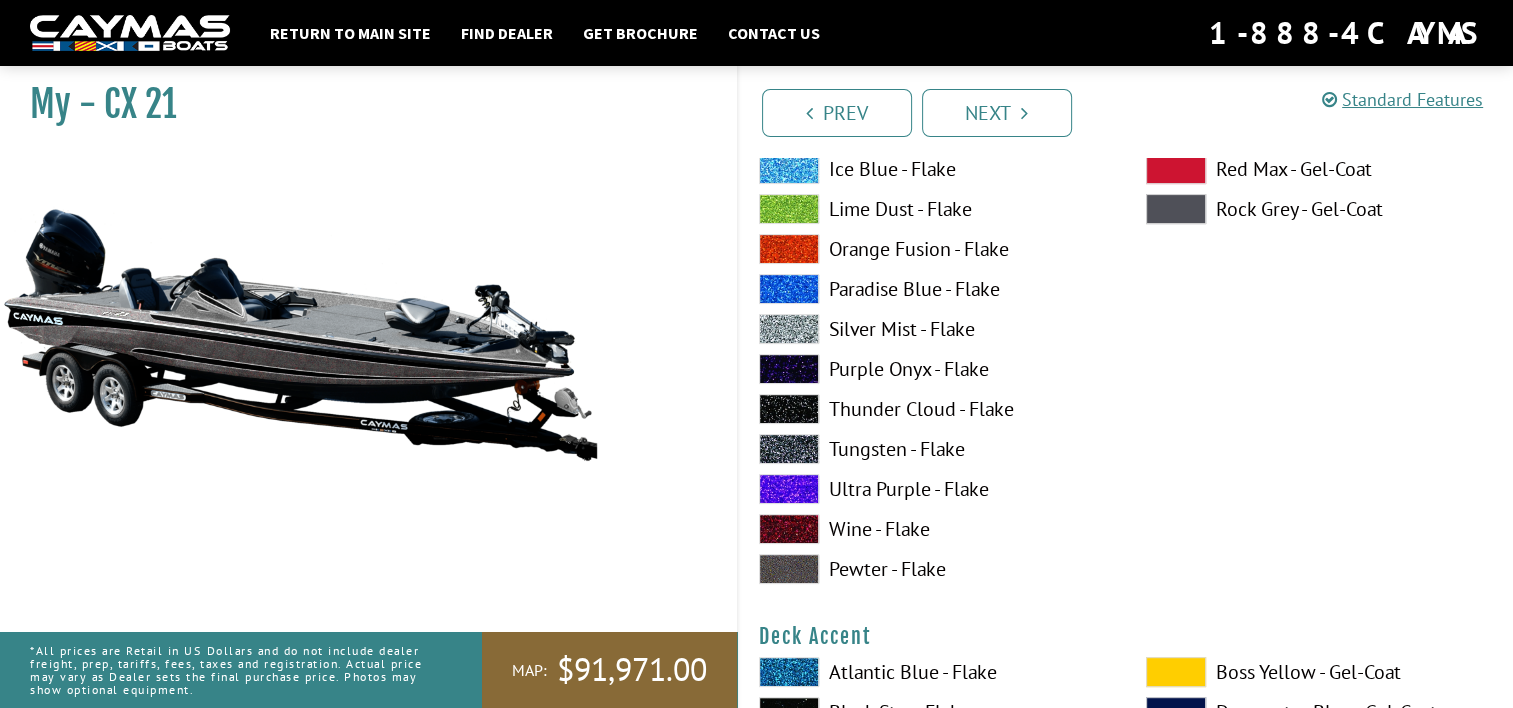 click at bounding box center [789, 409] 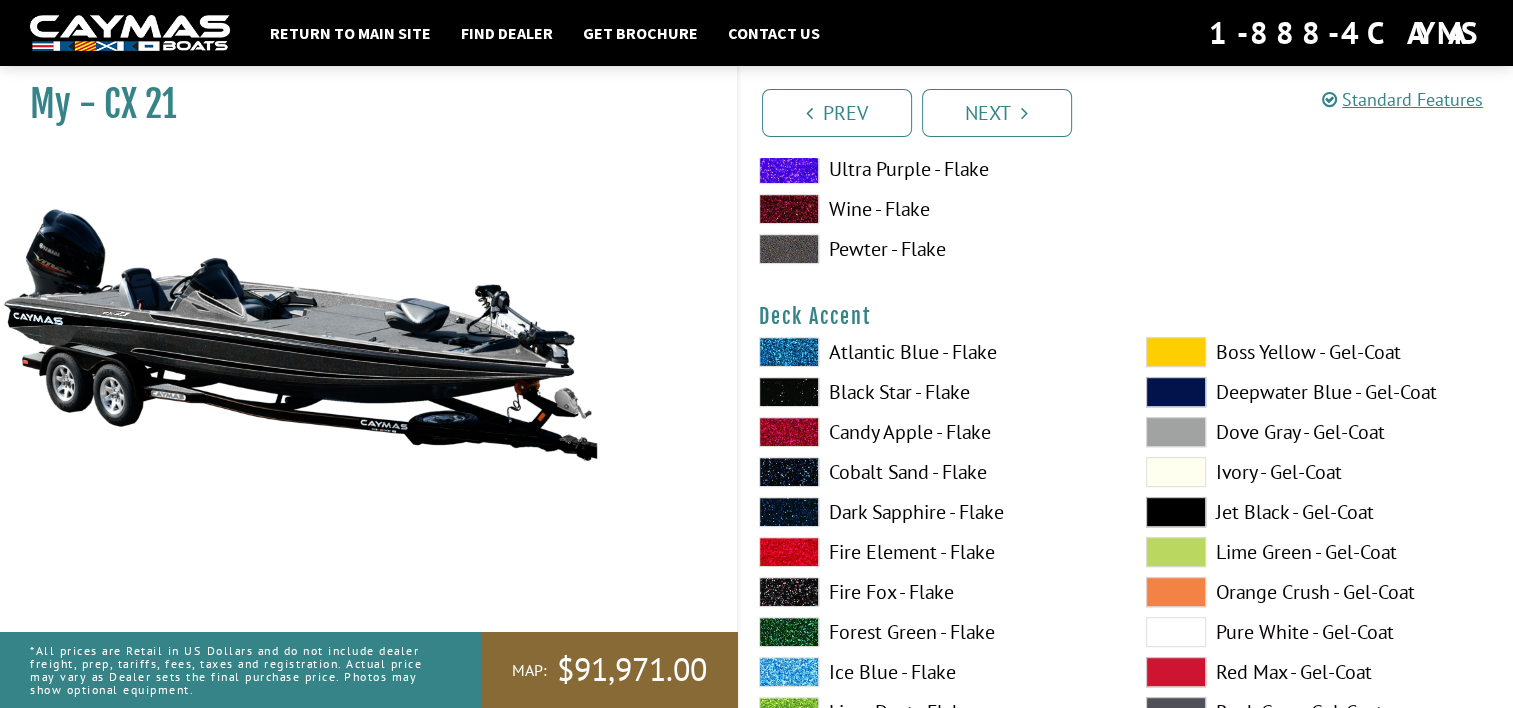 scroll, scrollTop: 946, scrollLeft: 0, axis: vertical 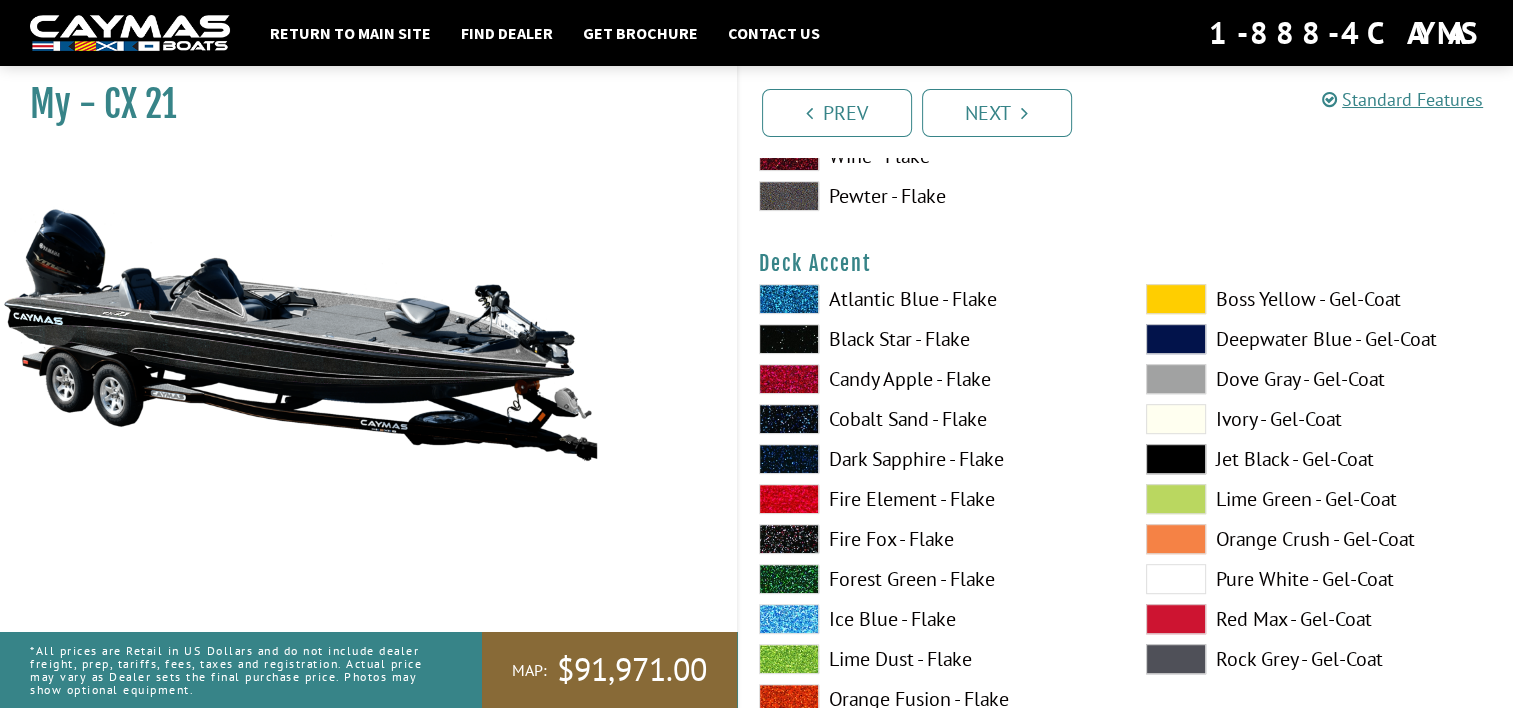 click at bounding box center (300, 334) 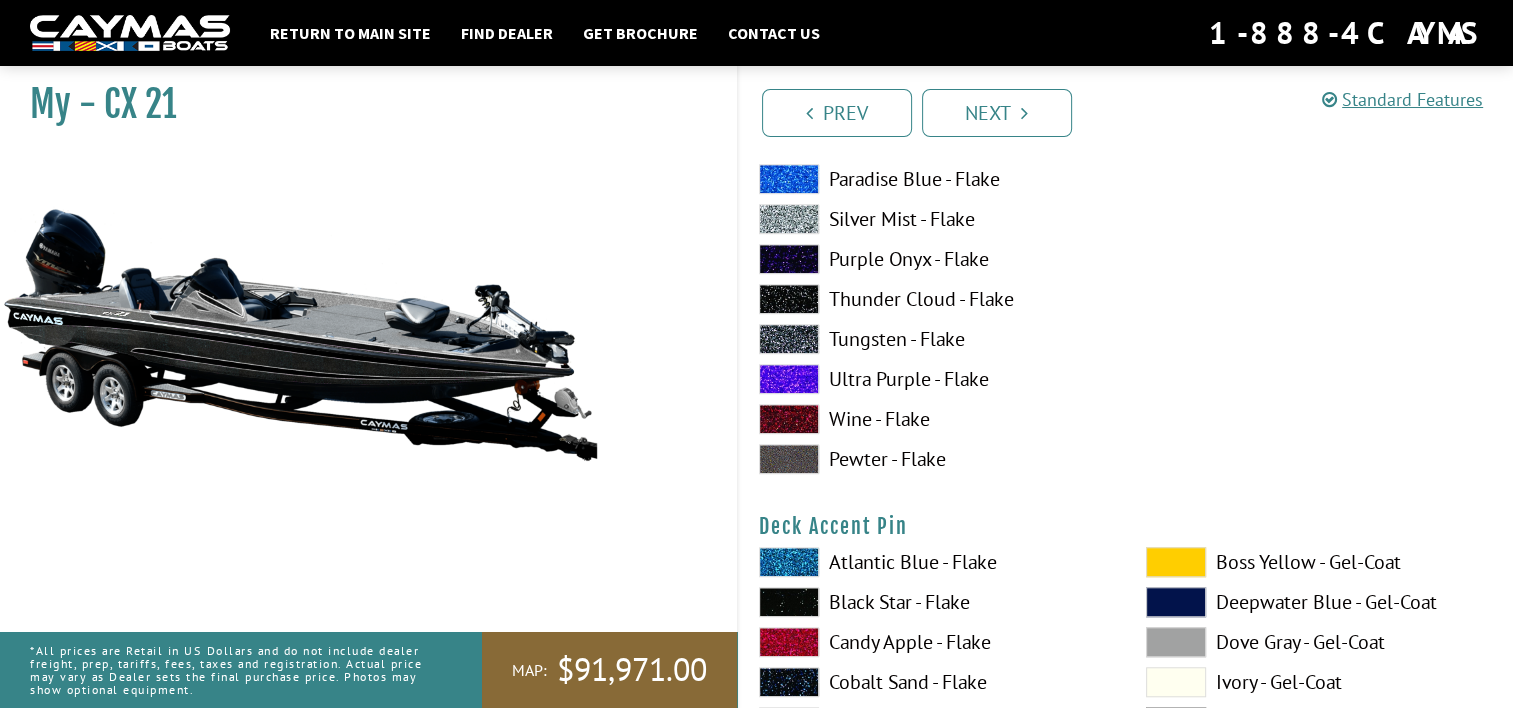 scroll, scrollTop: 1520, scrollLeft: 0, axis: vertical 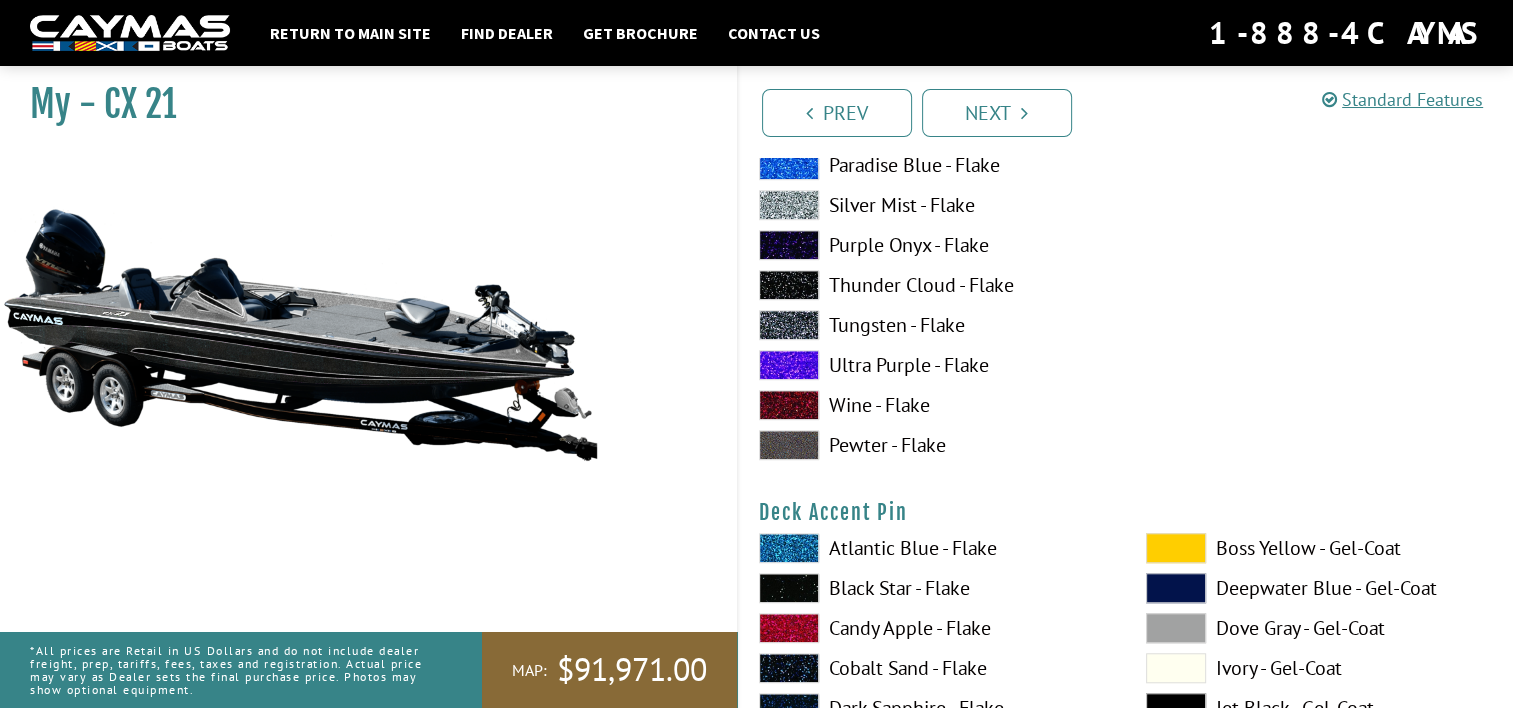 click at bounding box center (789, 285) 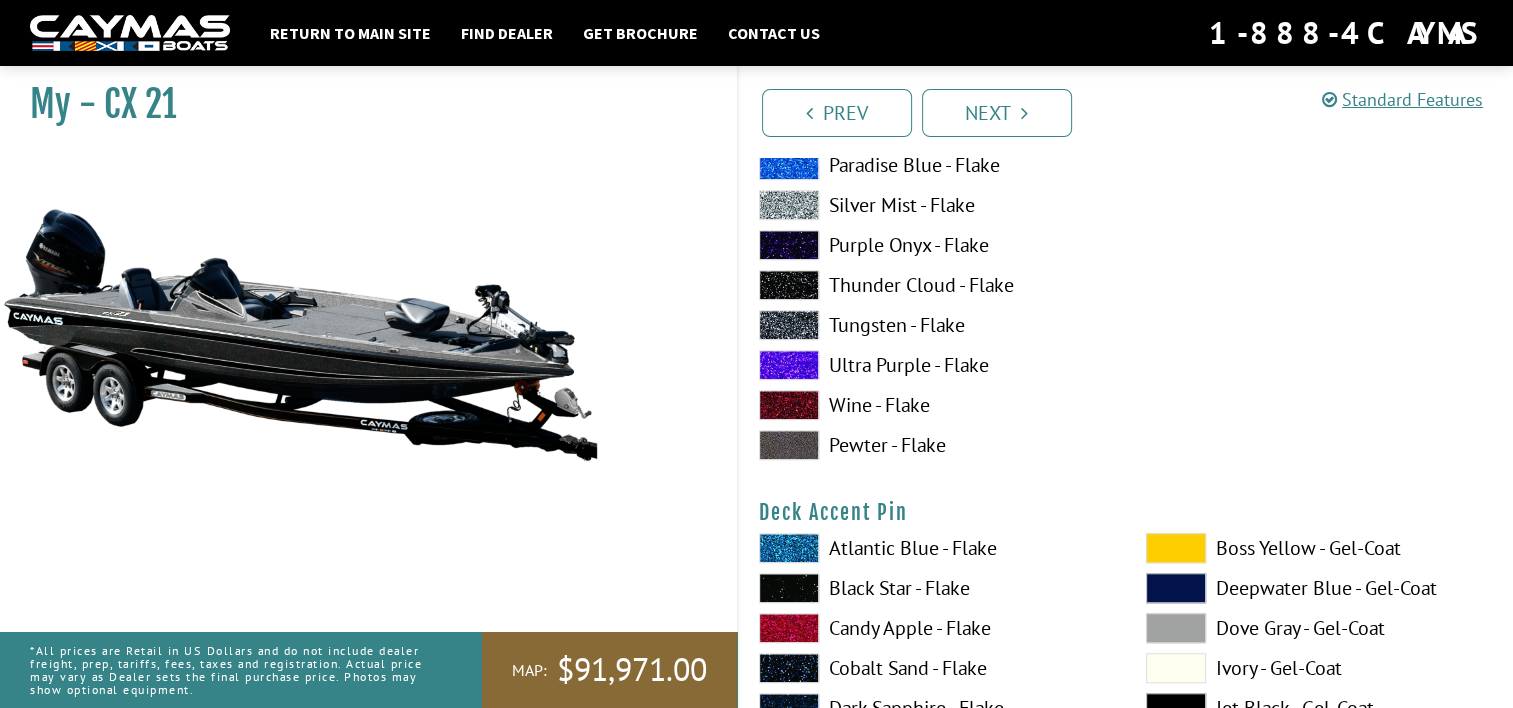 click at bounding box center (1176, 668) 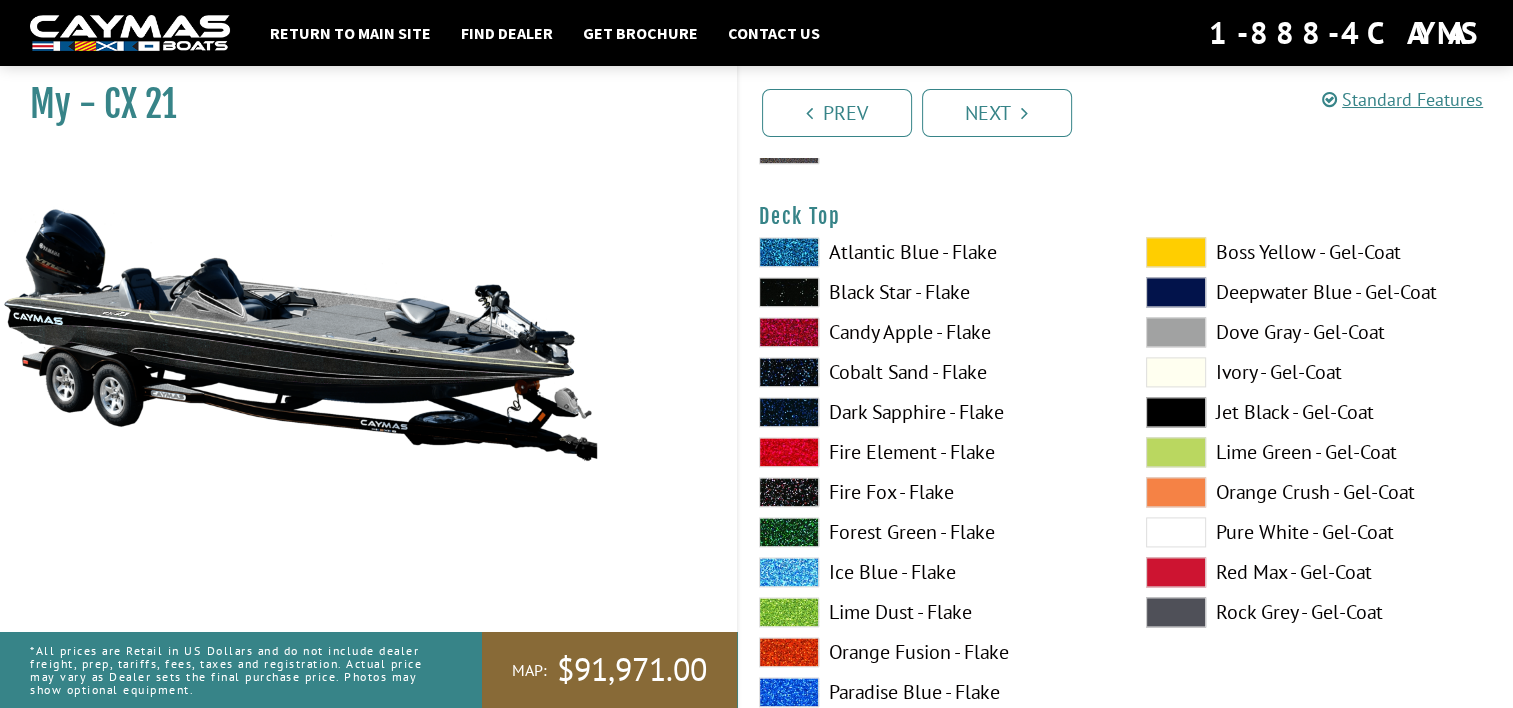 scroll, scrollTop: 2692, scrollLeft: 0, axis: vertical 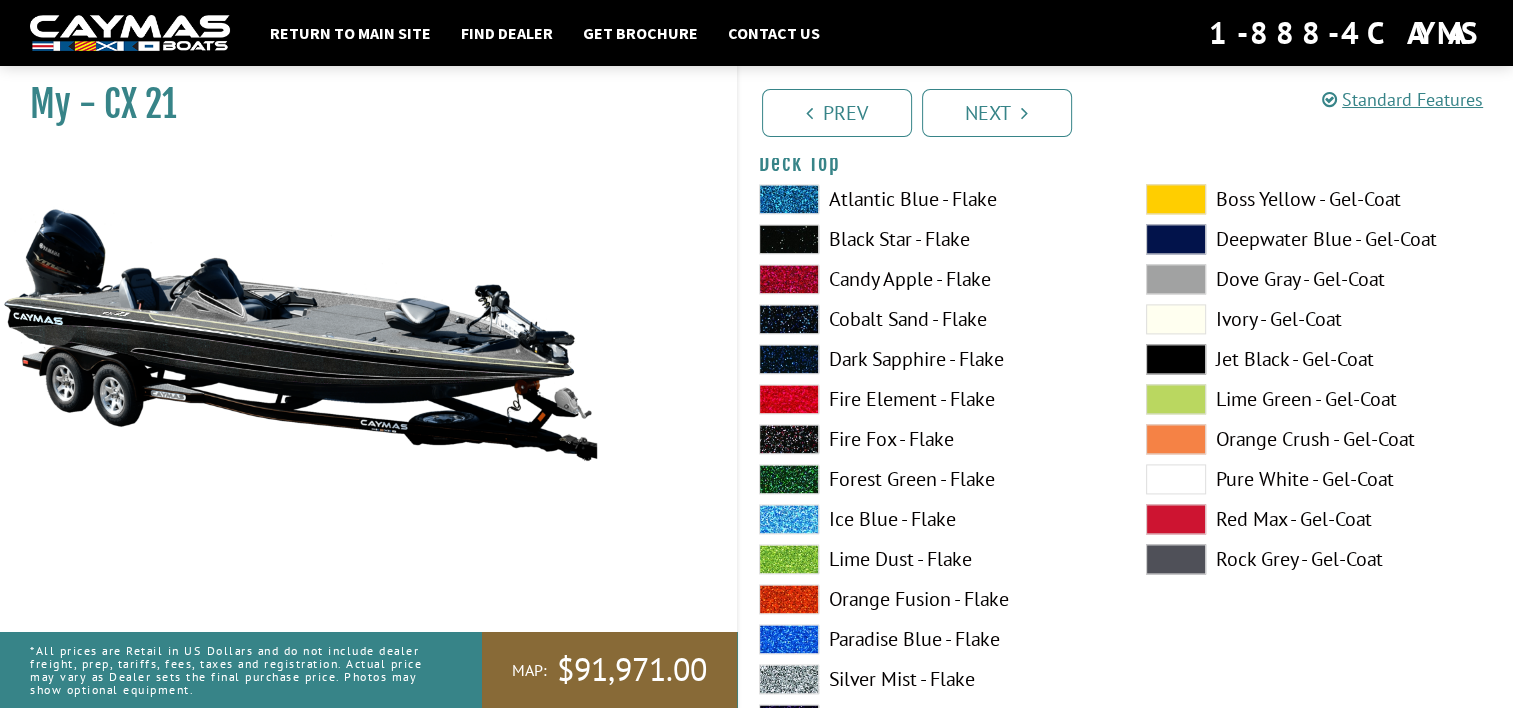 click at bounding box center [1176, 479] 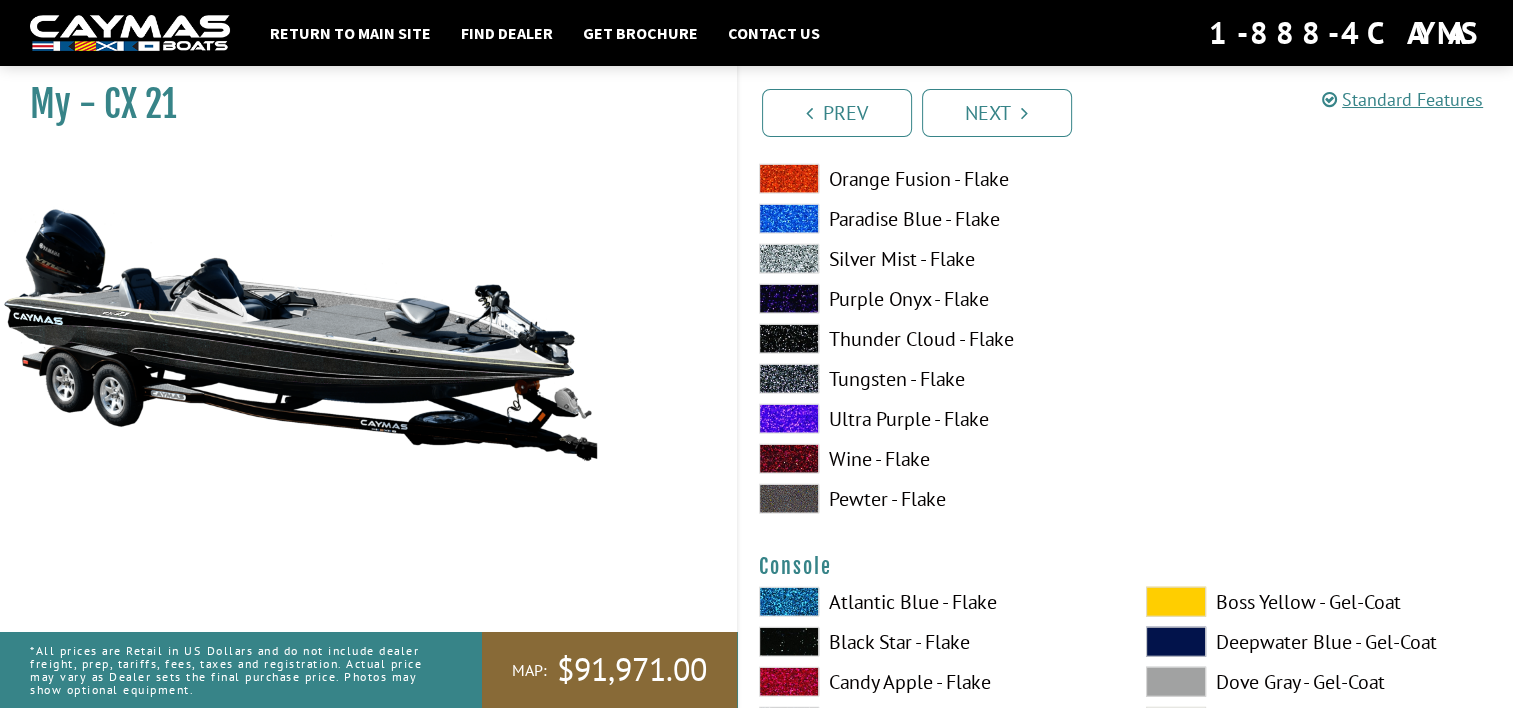 scroll, scrollTop: 4784, scrollLeft: 0, axis: vertical 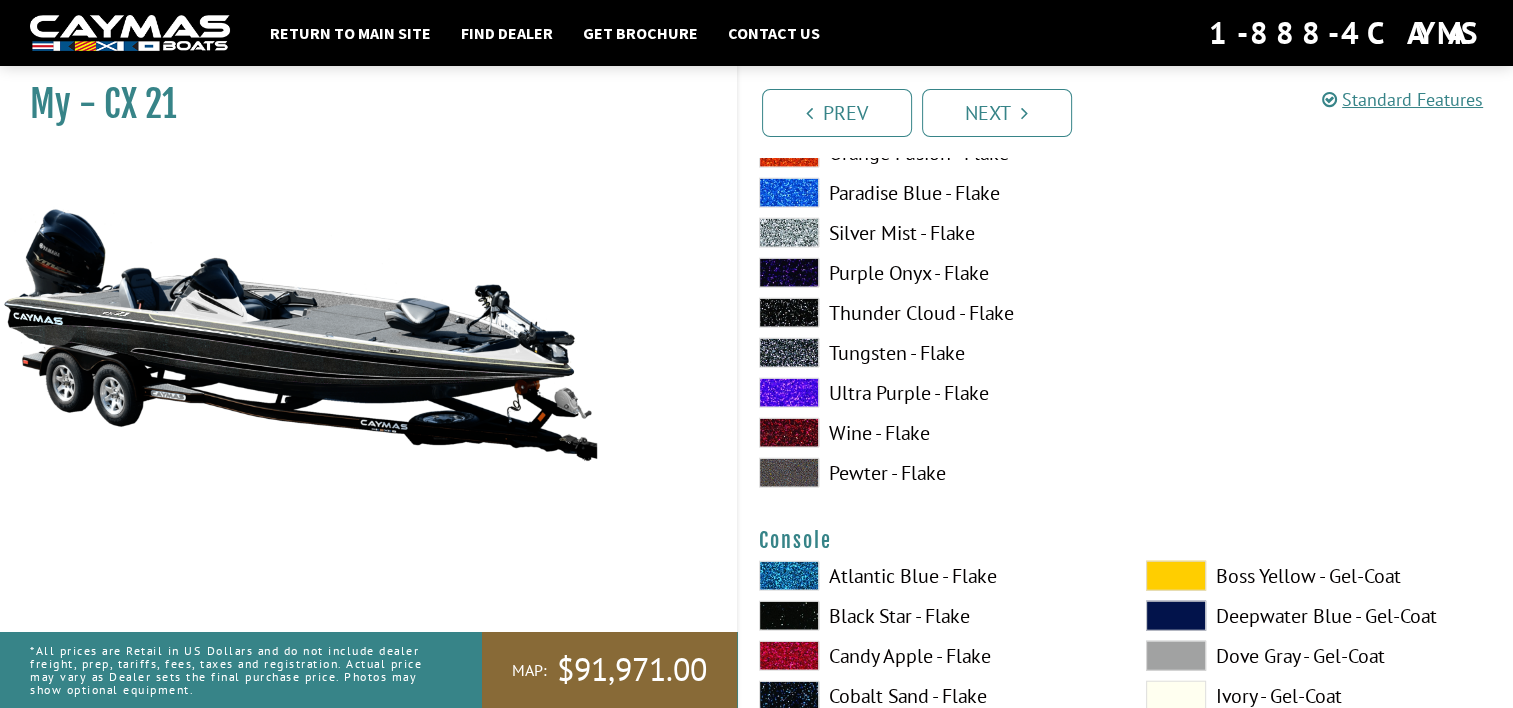 click on "Next" at bounding box center [997, 113] 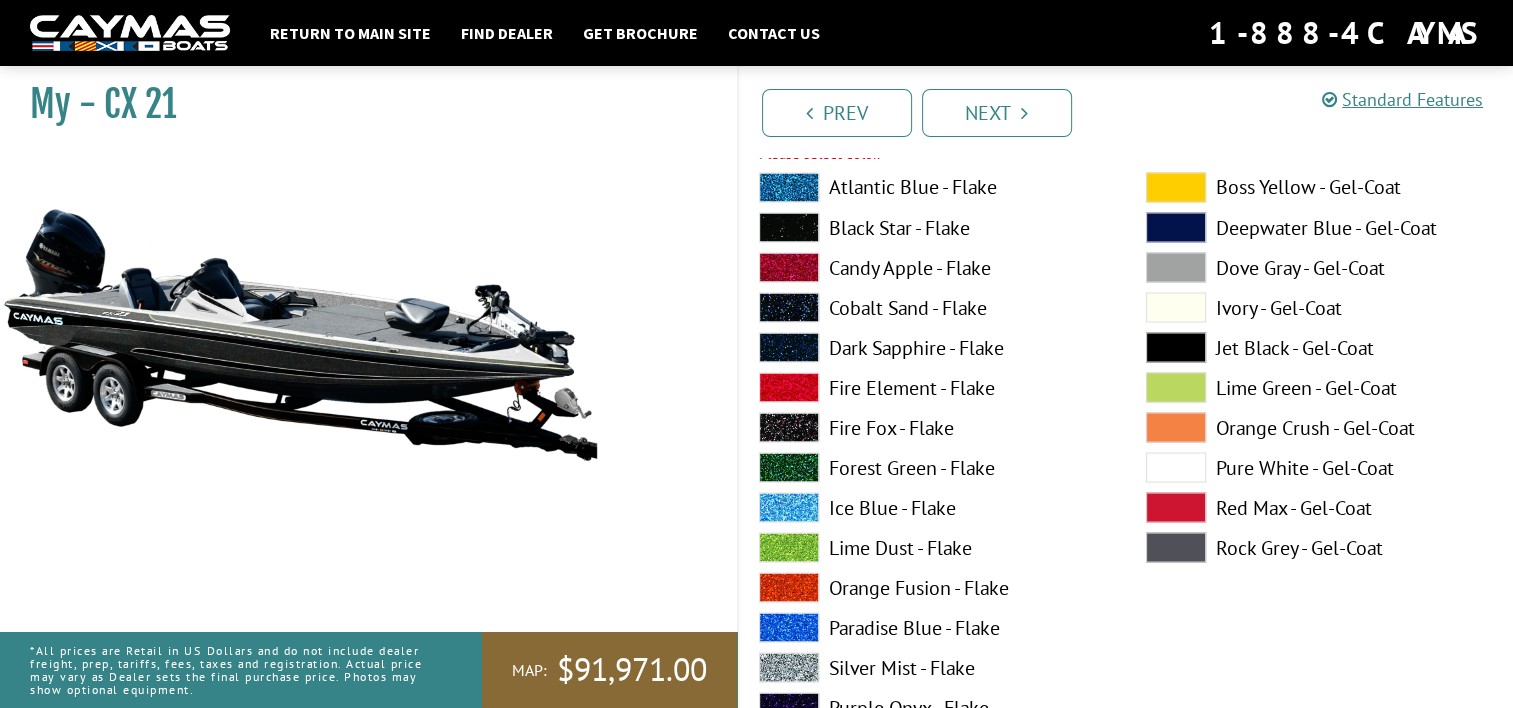 scroll, scrollTop: 3498, scrollLeft: 0, axis: vertical 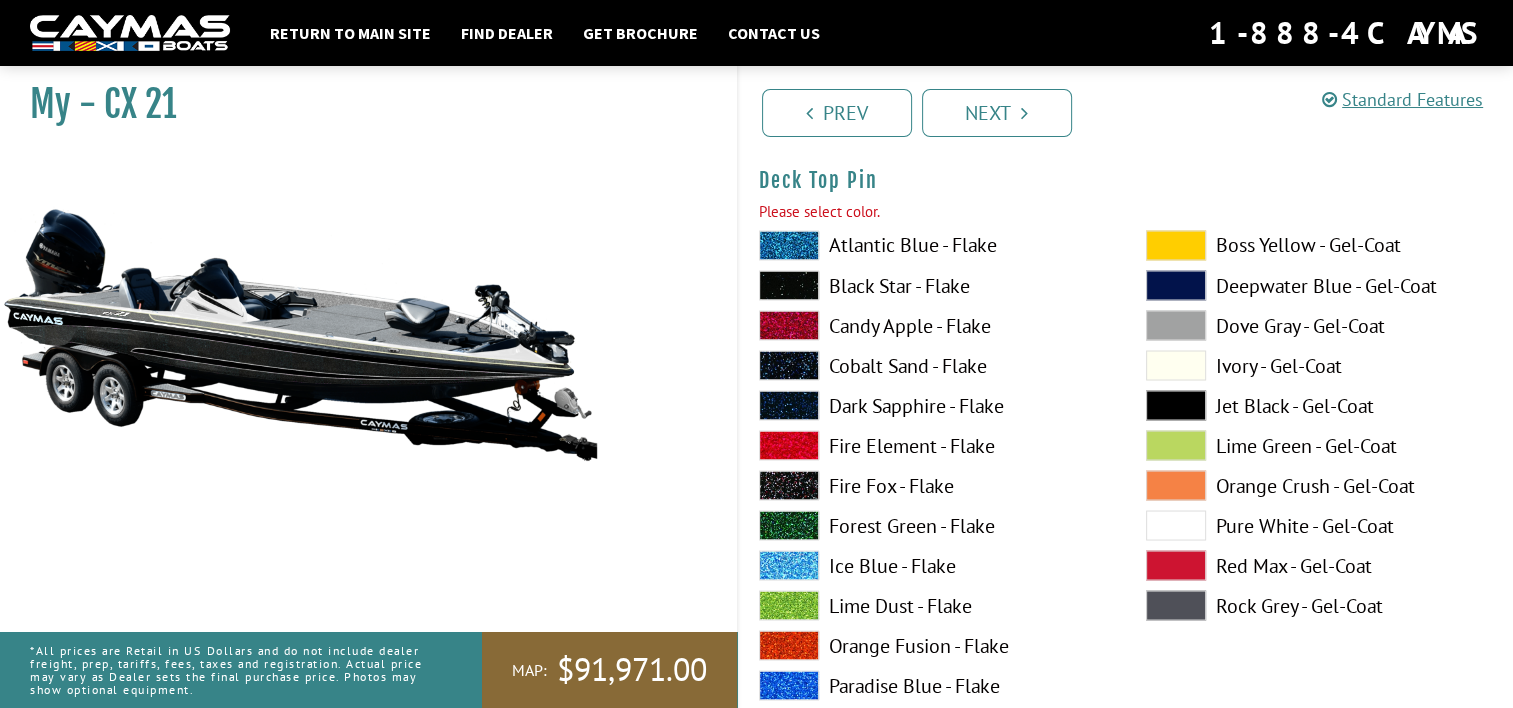 click at bounding box center [1176, 525] 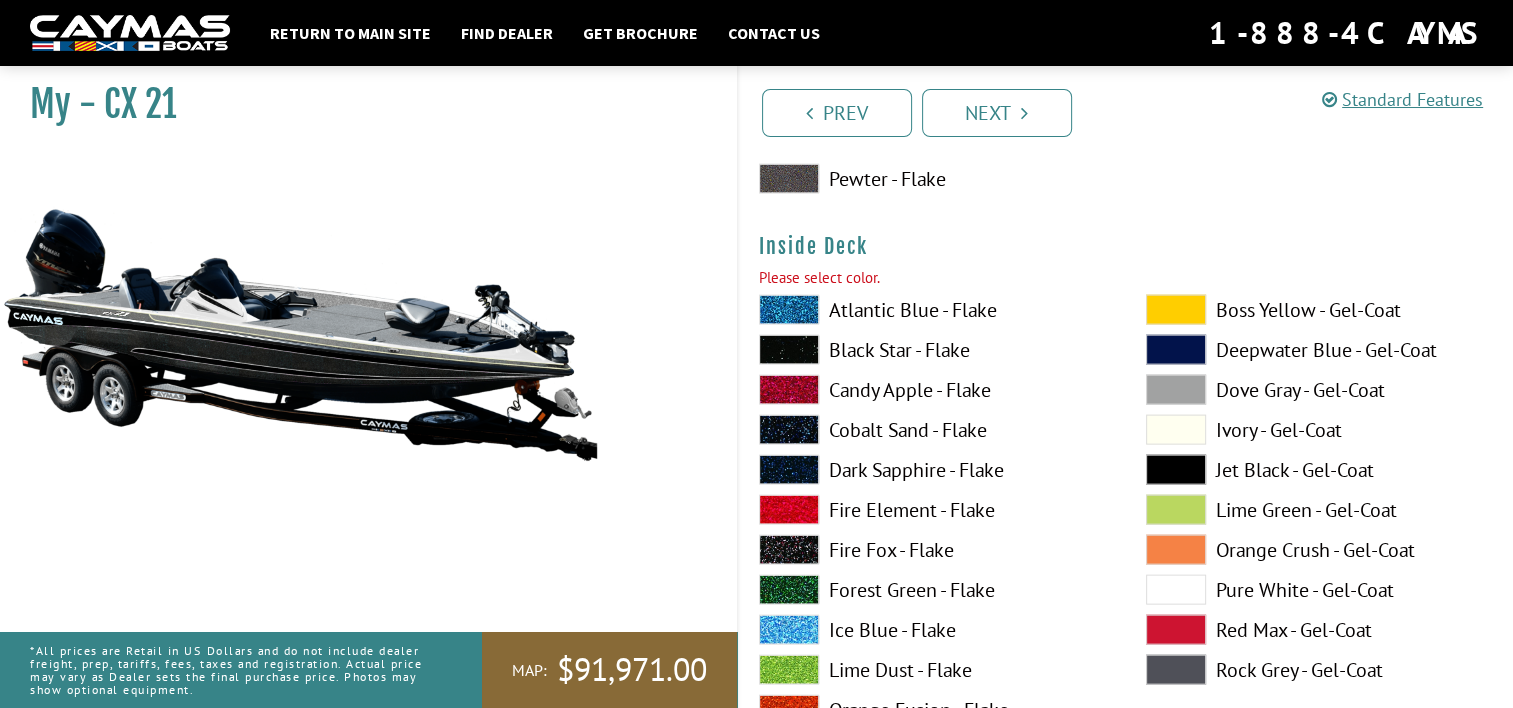 scroll, scrollTop: 4298, scrollLeft: 0, axis: vertical 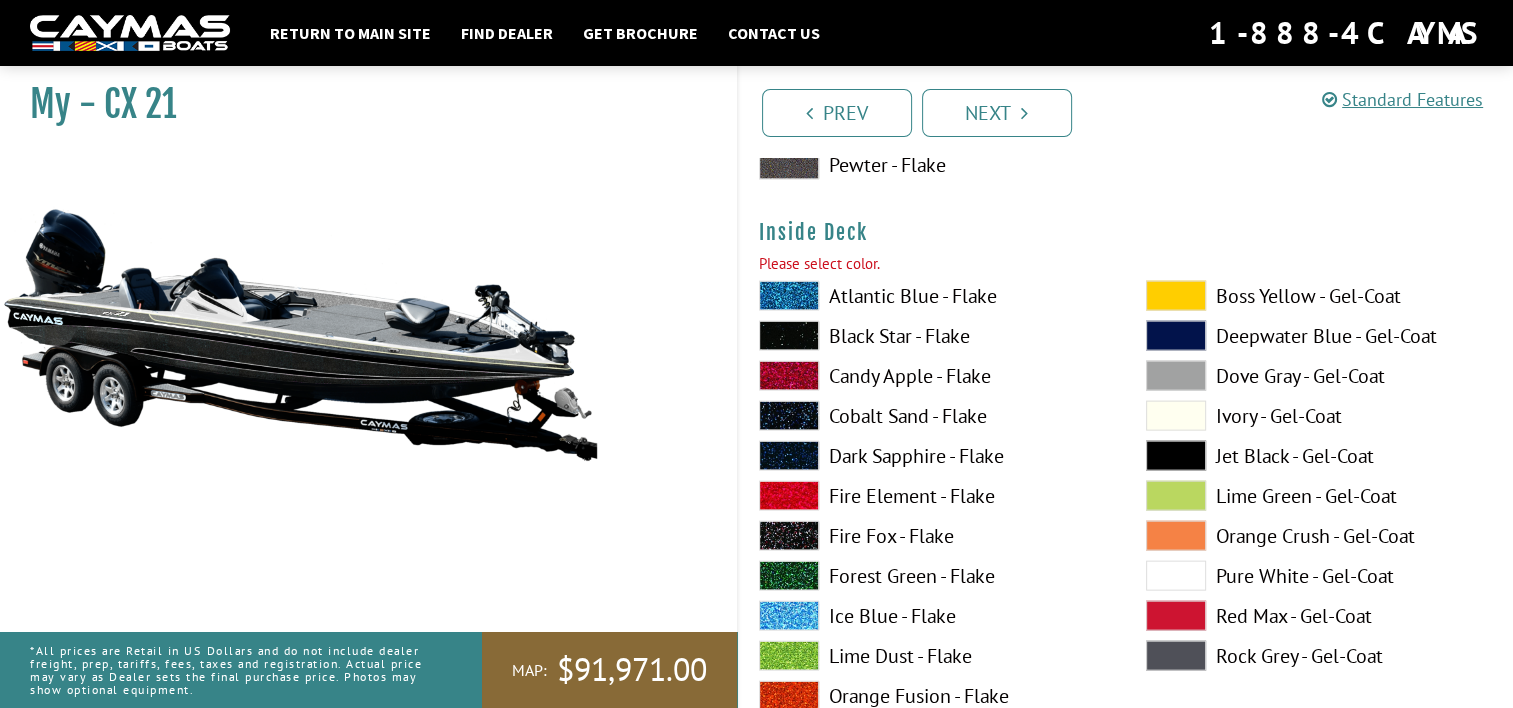 click at bounding box center (1176, 576) 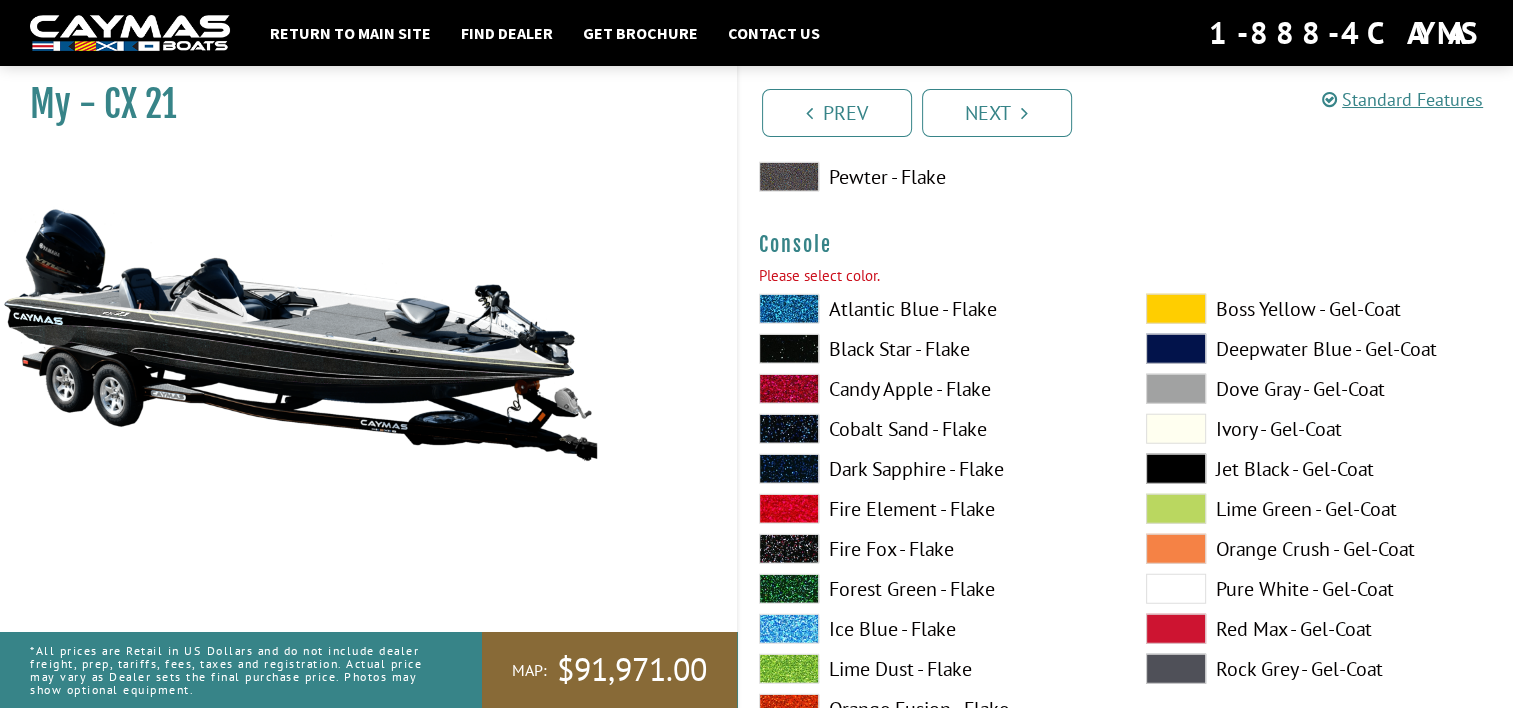 scroll, scrollTop: 5151, scrollLeft: 0, axis: vertical 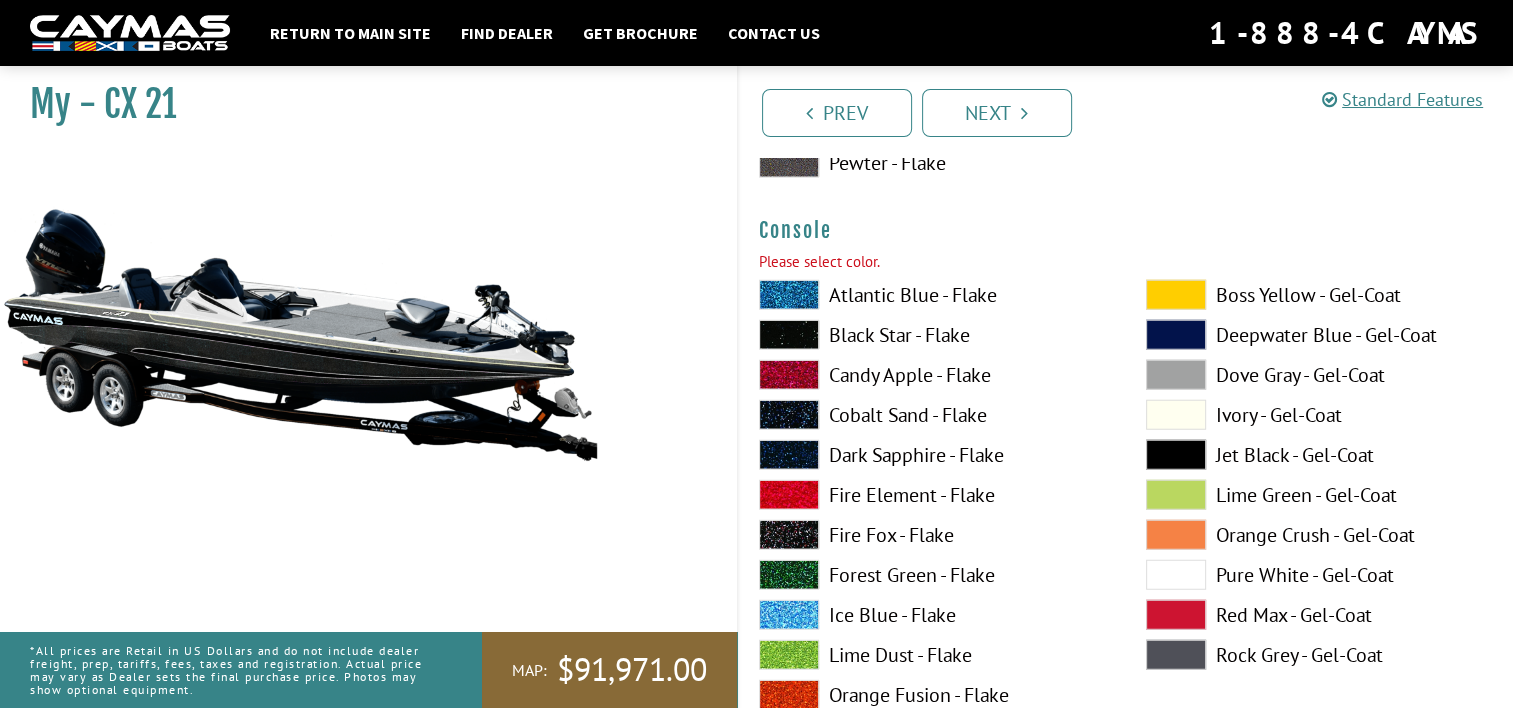 click at bounding box center [1176, 615] 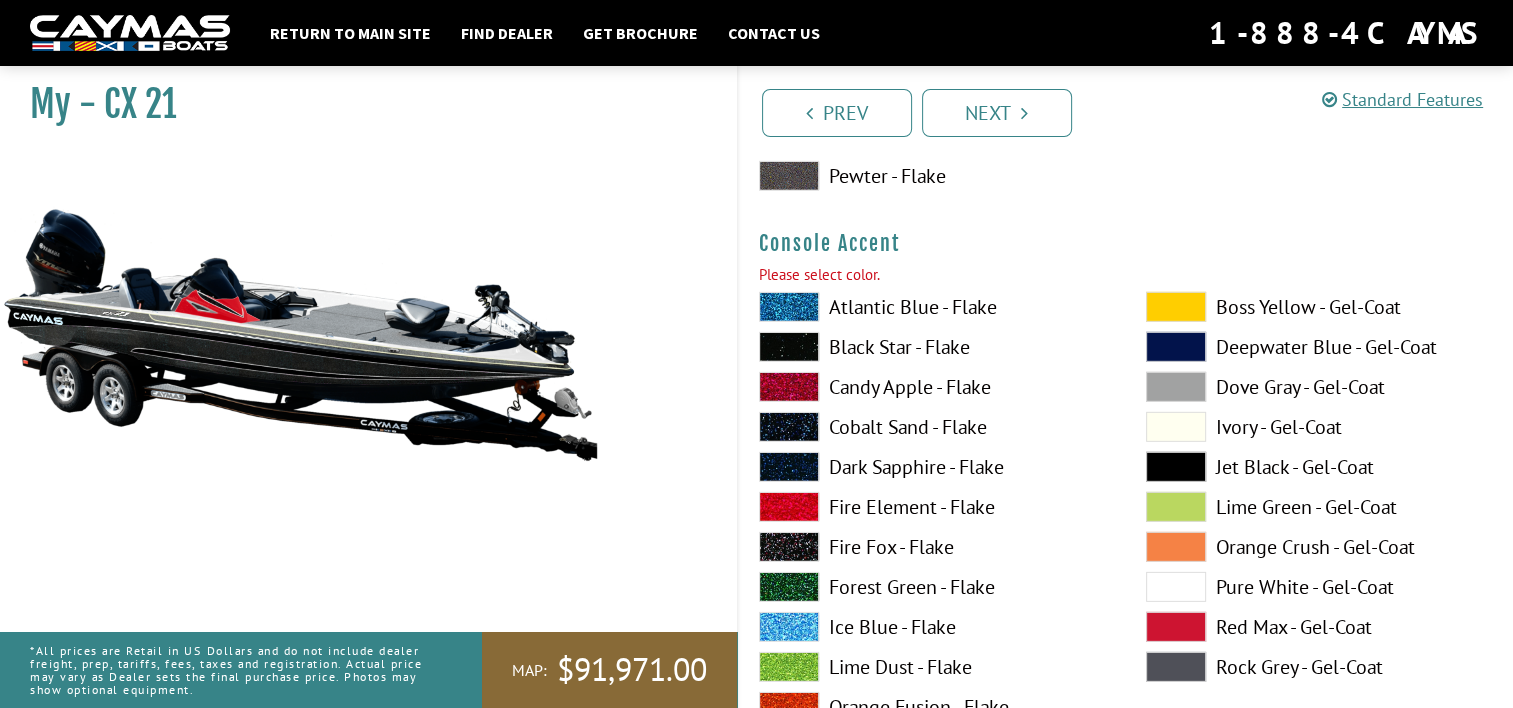 scroll, scrollTop: 6057, scrollLeft: 0, axis: vertical 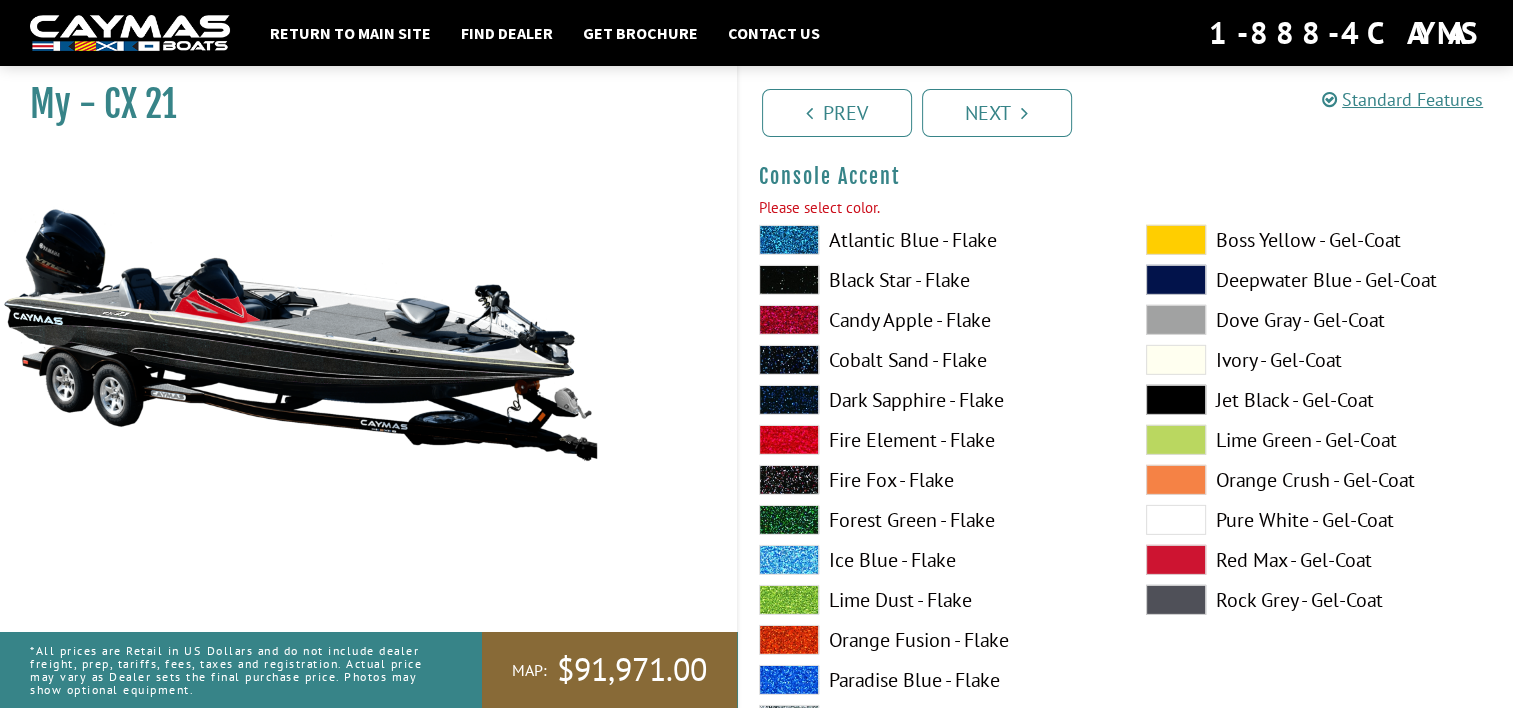 click at bounding box center [1176, 480] 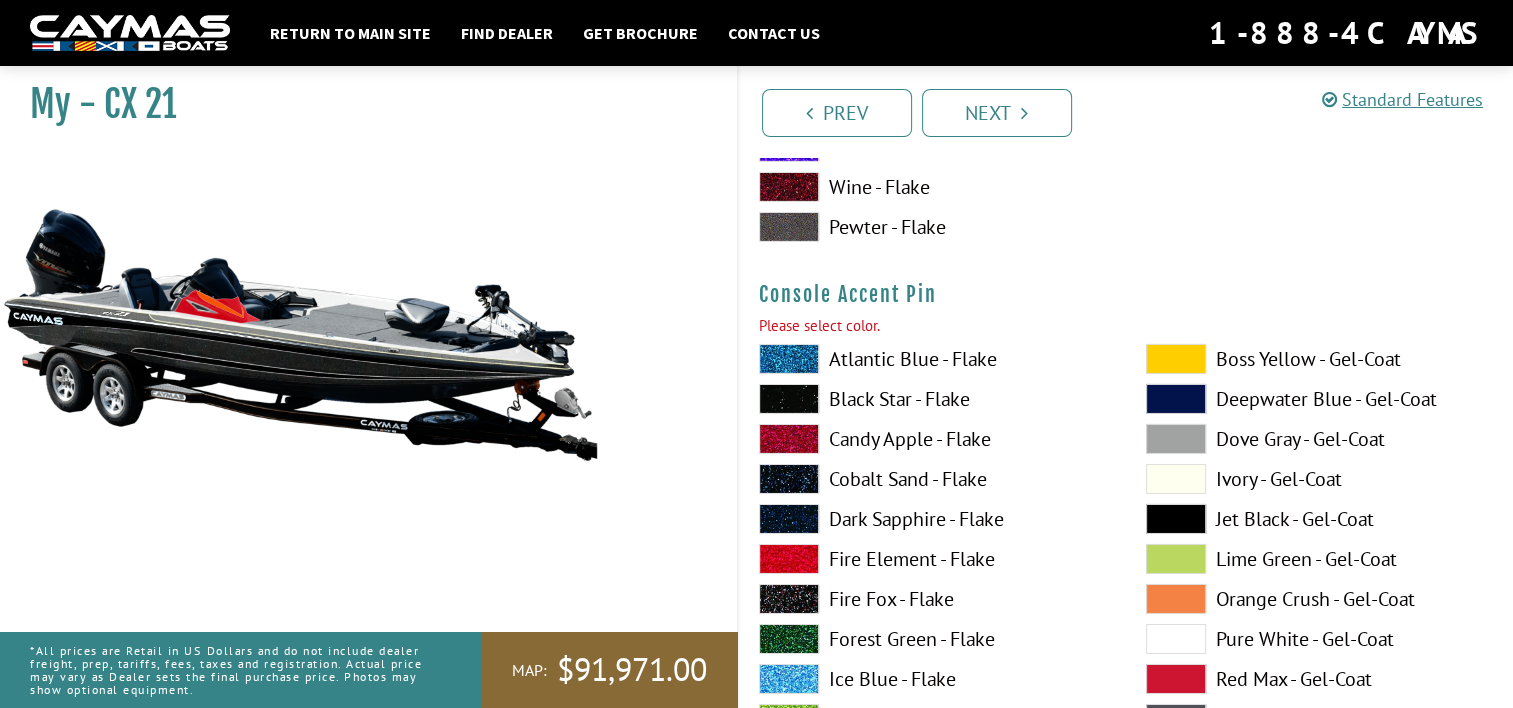 scroll, scrollTop: 6884, scrollLeft: 0, axis: vertical 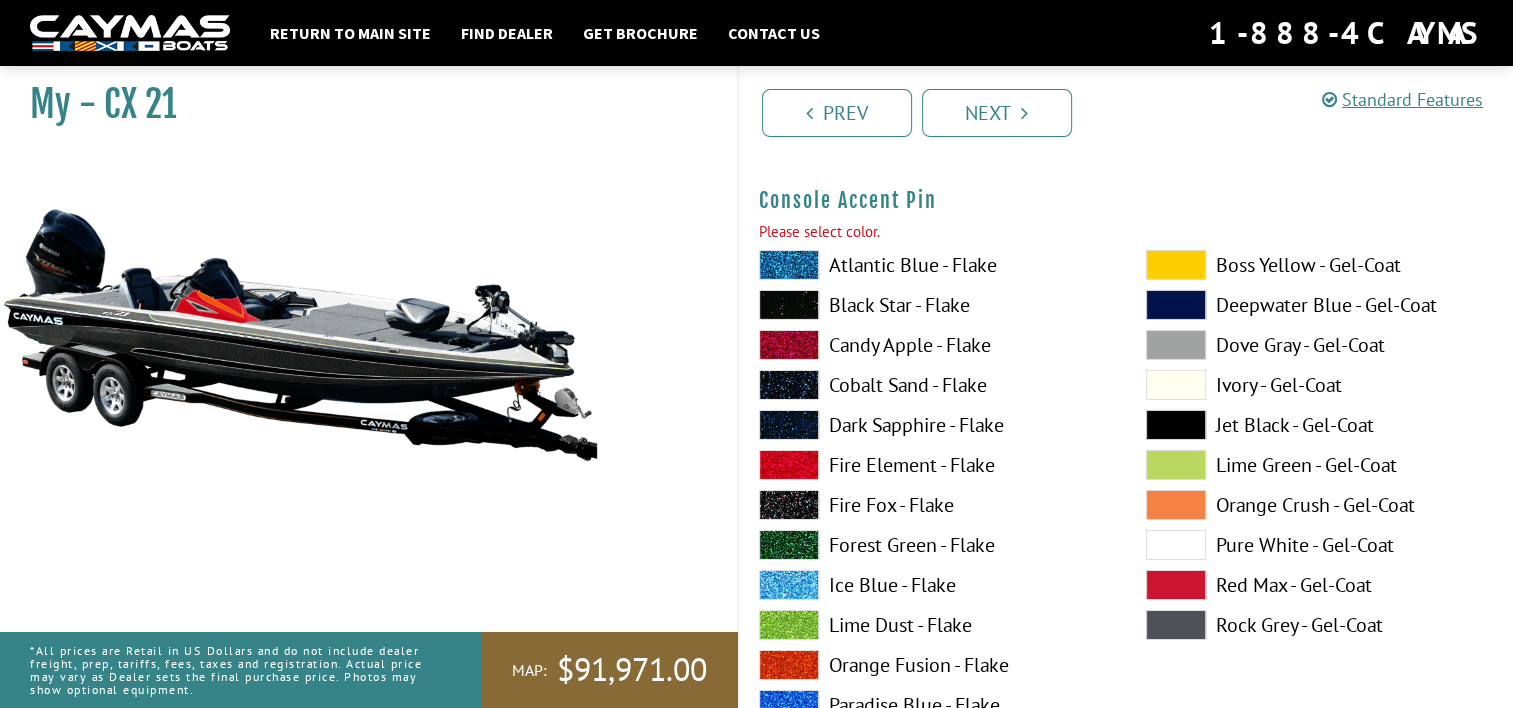 click at bounding box center [1176, 545] 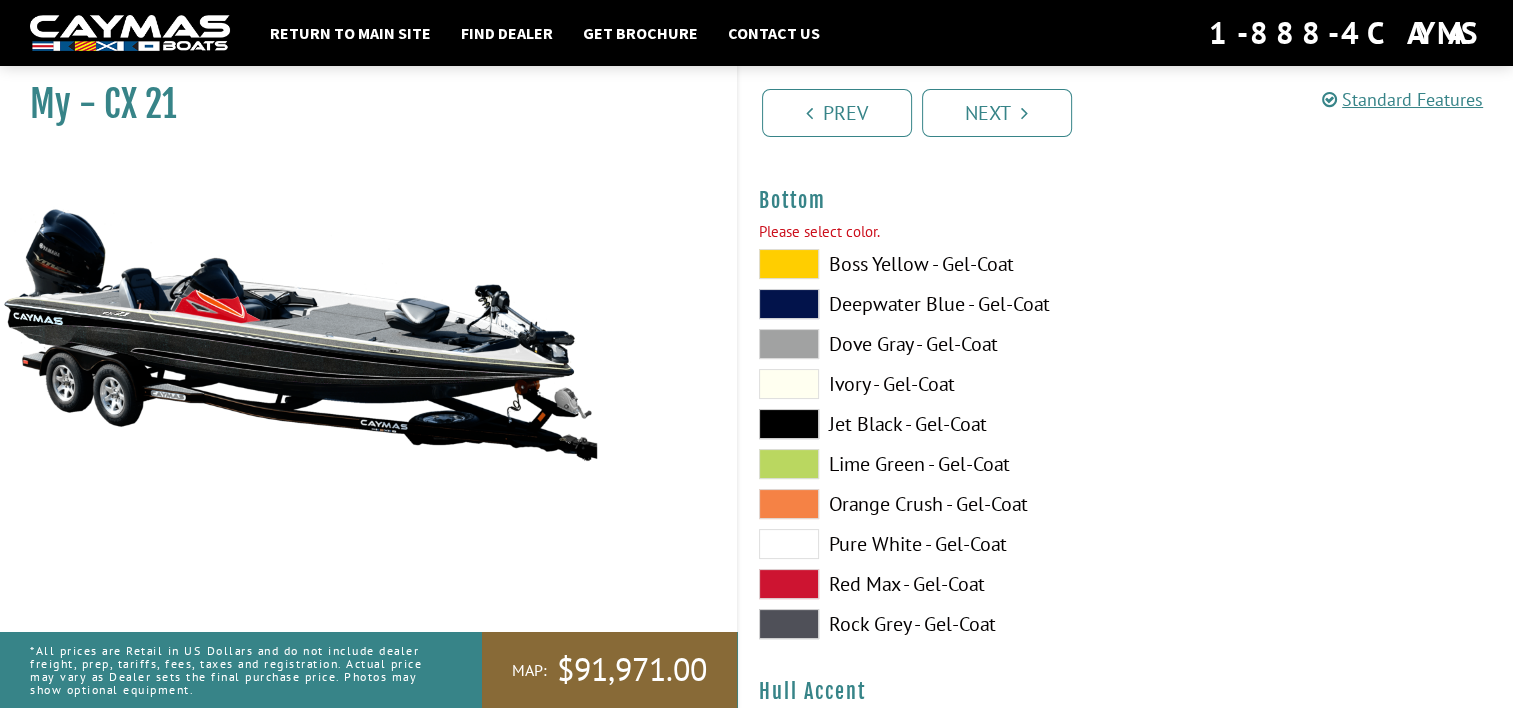 scroll, scrollTop: 7763, scrollLeft: 0, axis: vertical 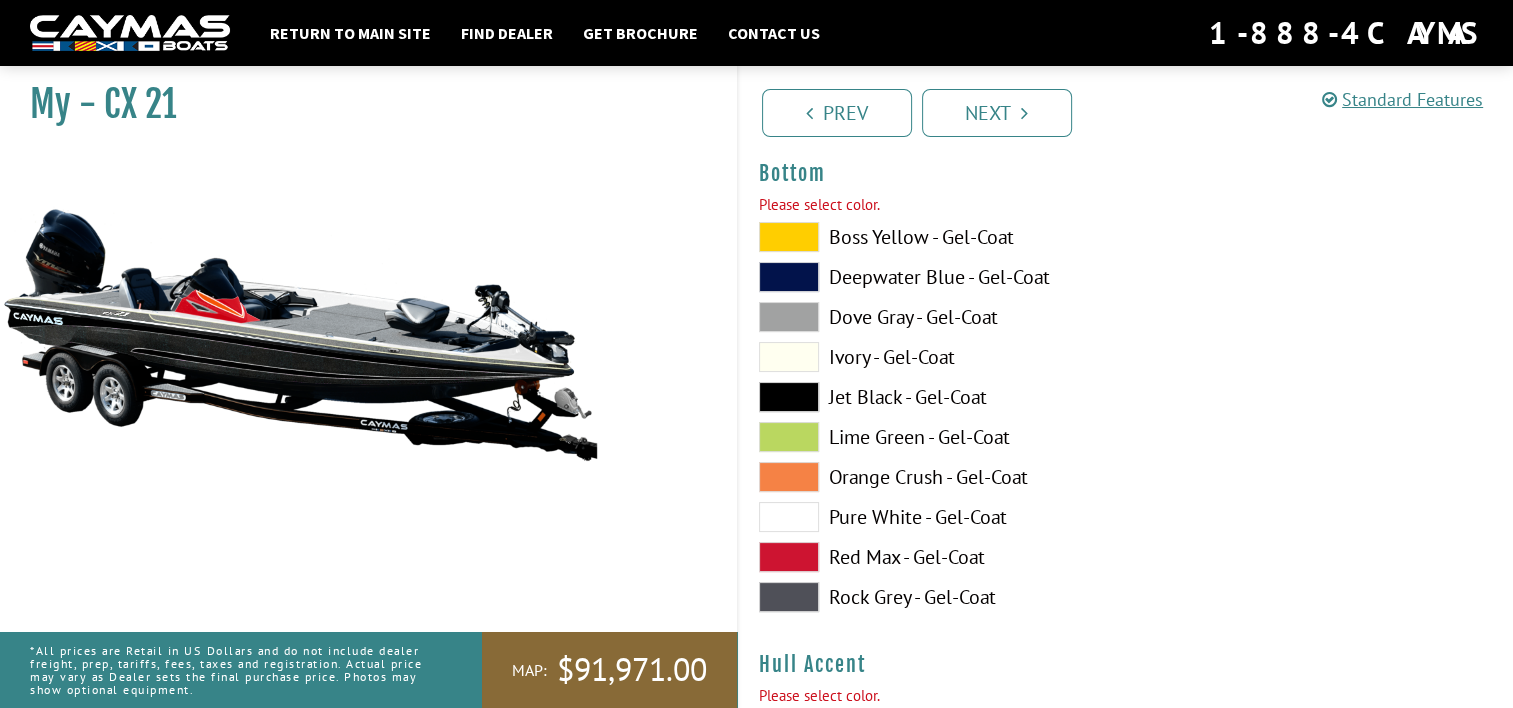click at bounding box center [789, 397] 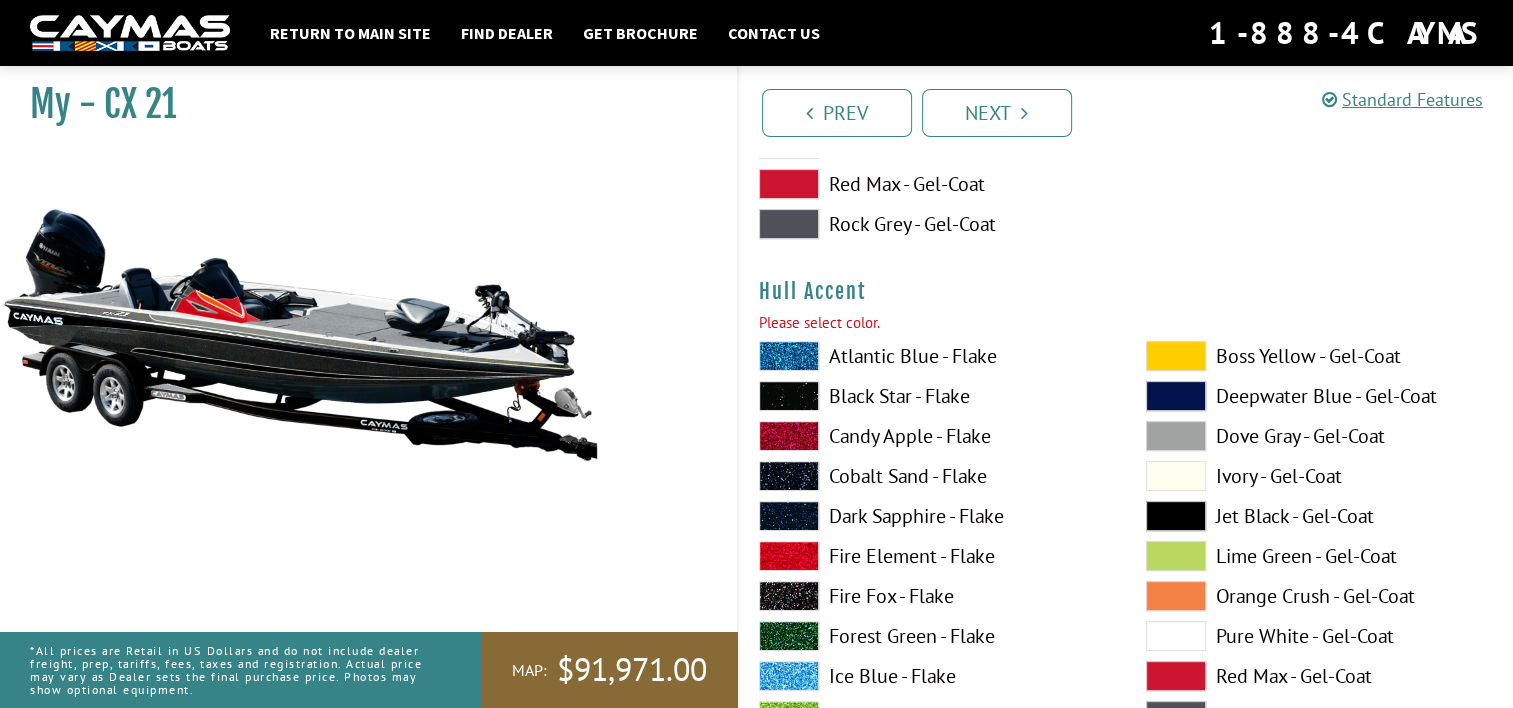 scroll, scrollTop: 8229, scrollLeft: 0, axis: vertical 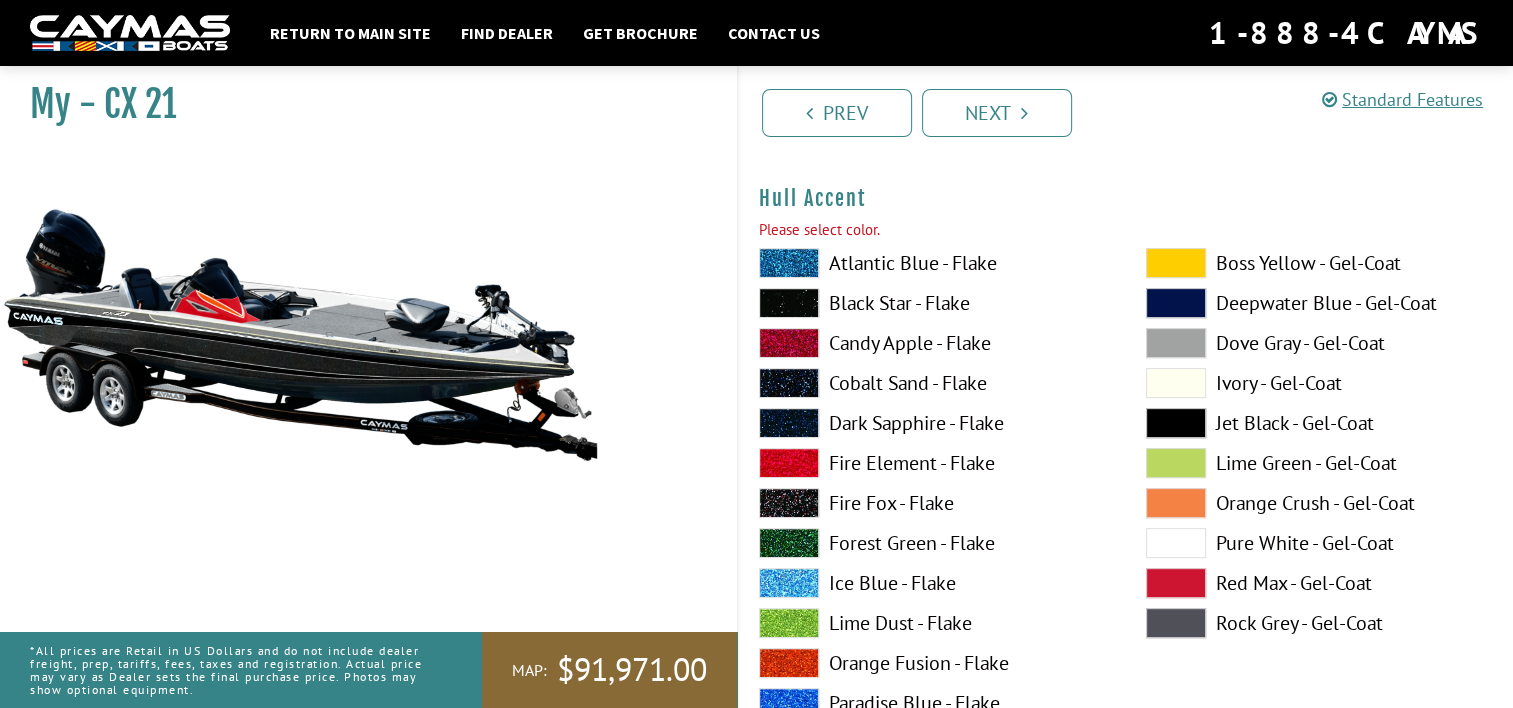 click at bounding box center (1176, 543) 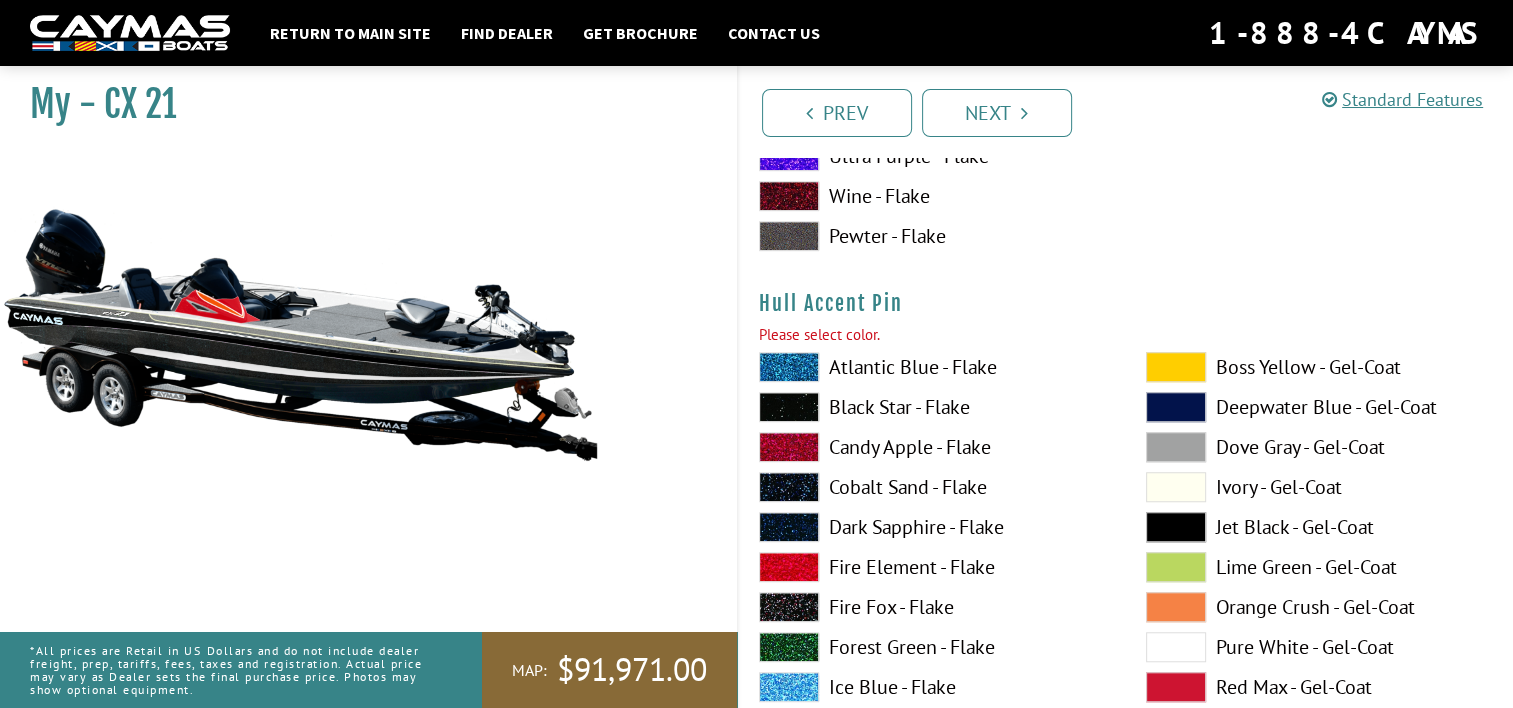 scroll, scrollTop: 9096, scrollLeft: 0, axis: vertical 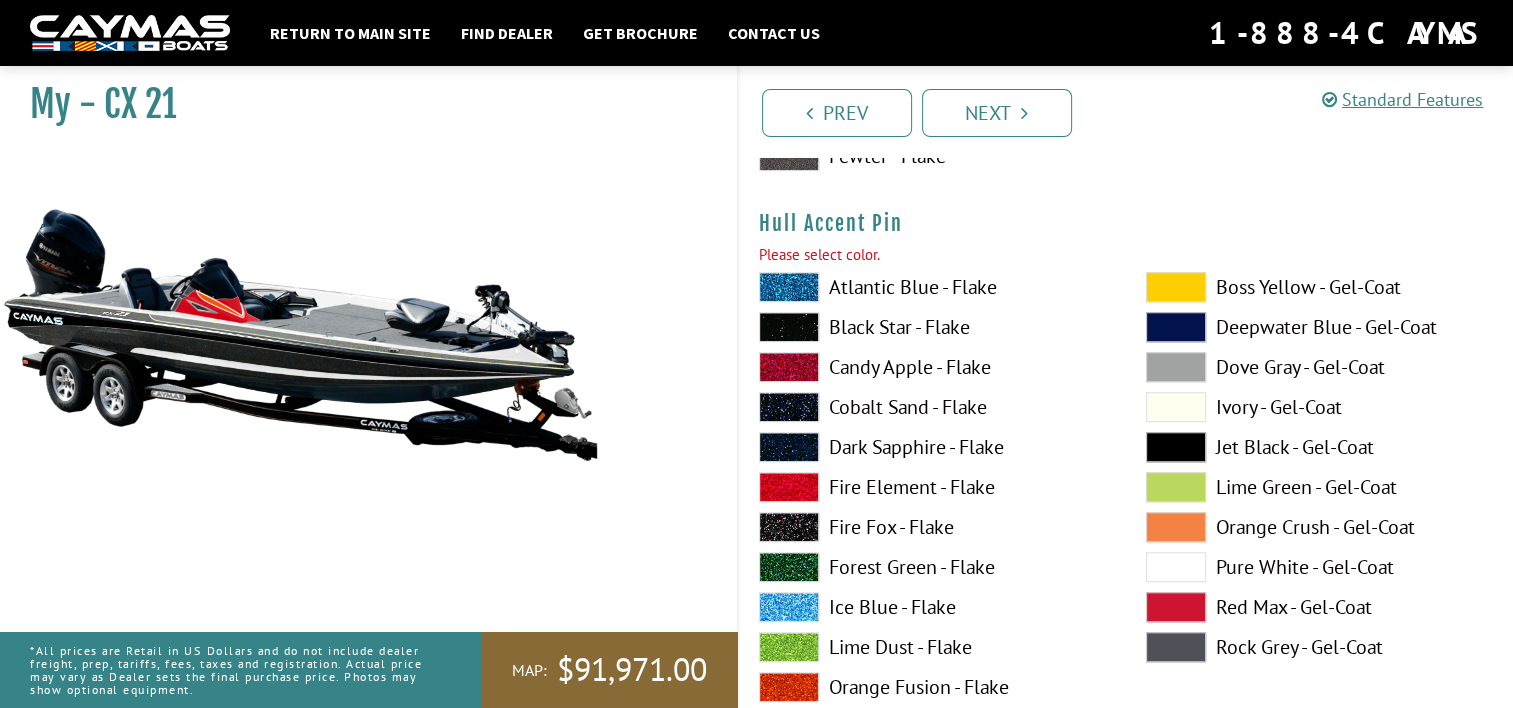 click at bounding box center (1176, 607) 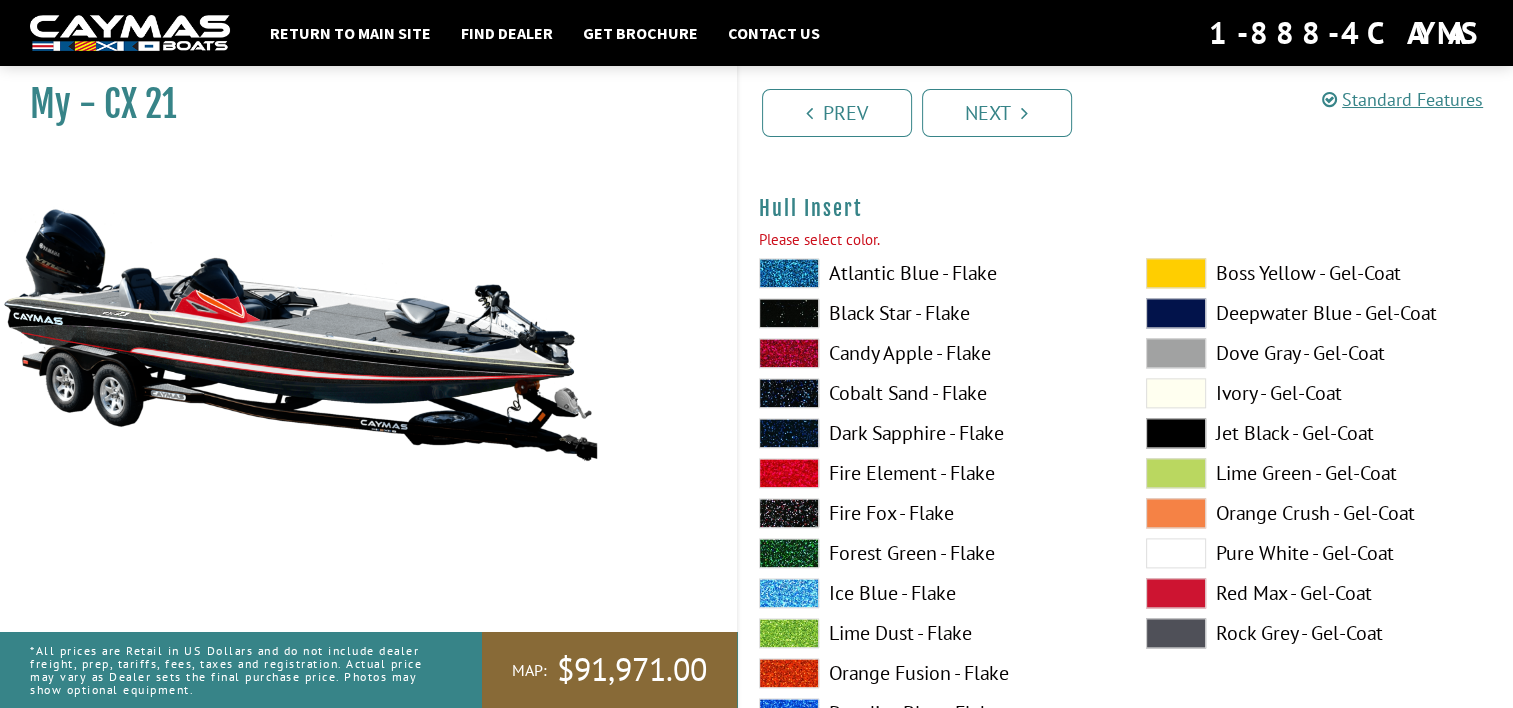 scroll, scrollTop: 10002, scrollLeft: 0, axis: vertical 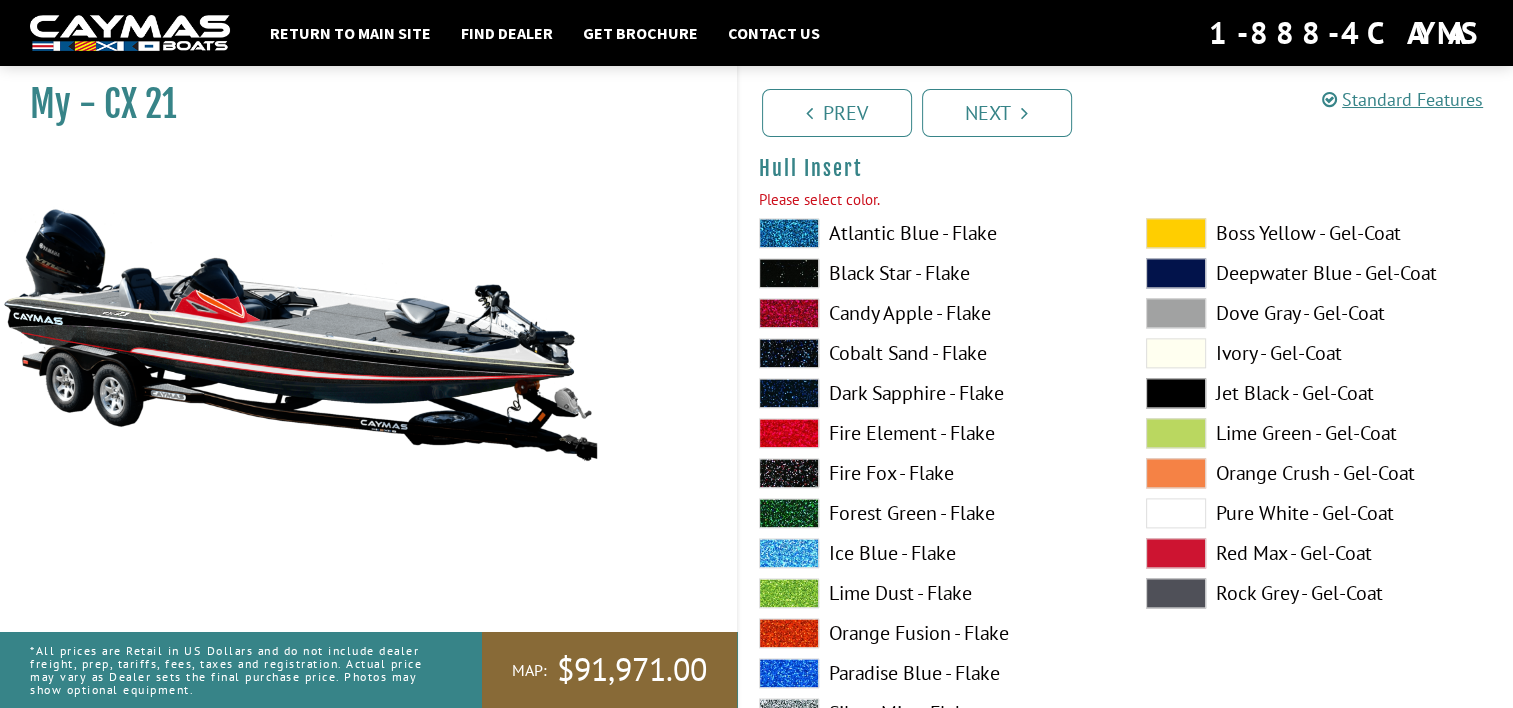click at bounding box center [789, 473] 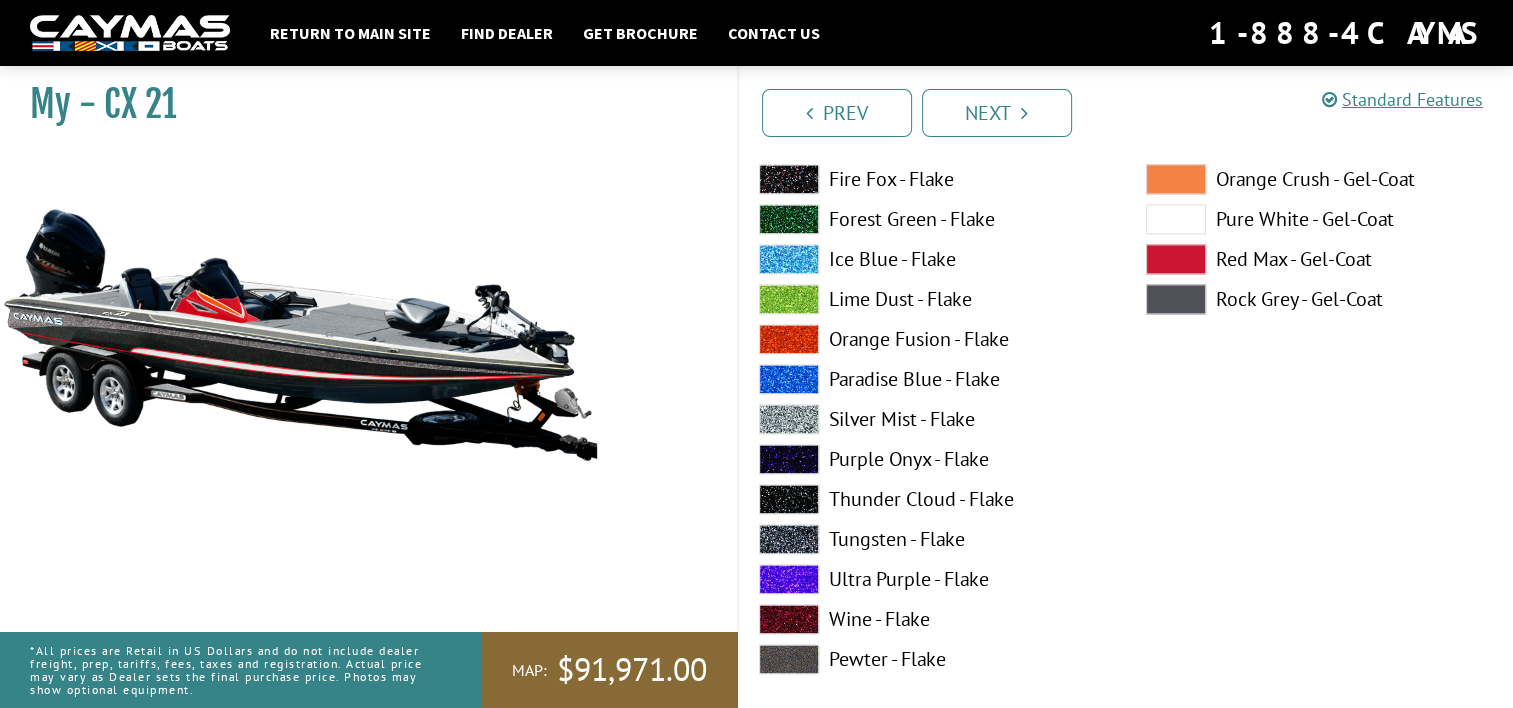 scroll, scrollTop: 10308, scrollLeft: 0, axis: vertical 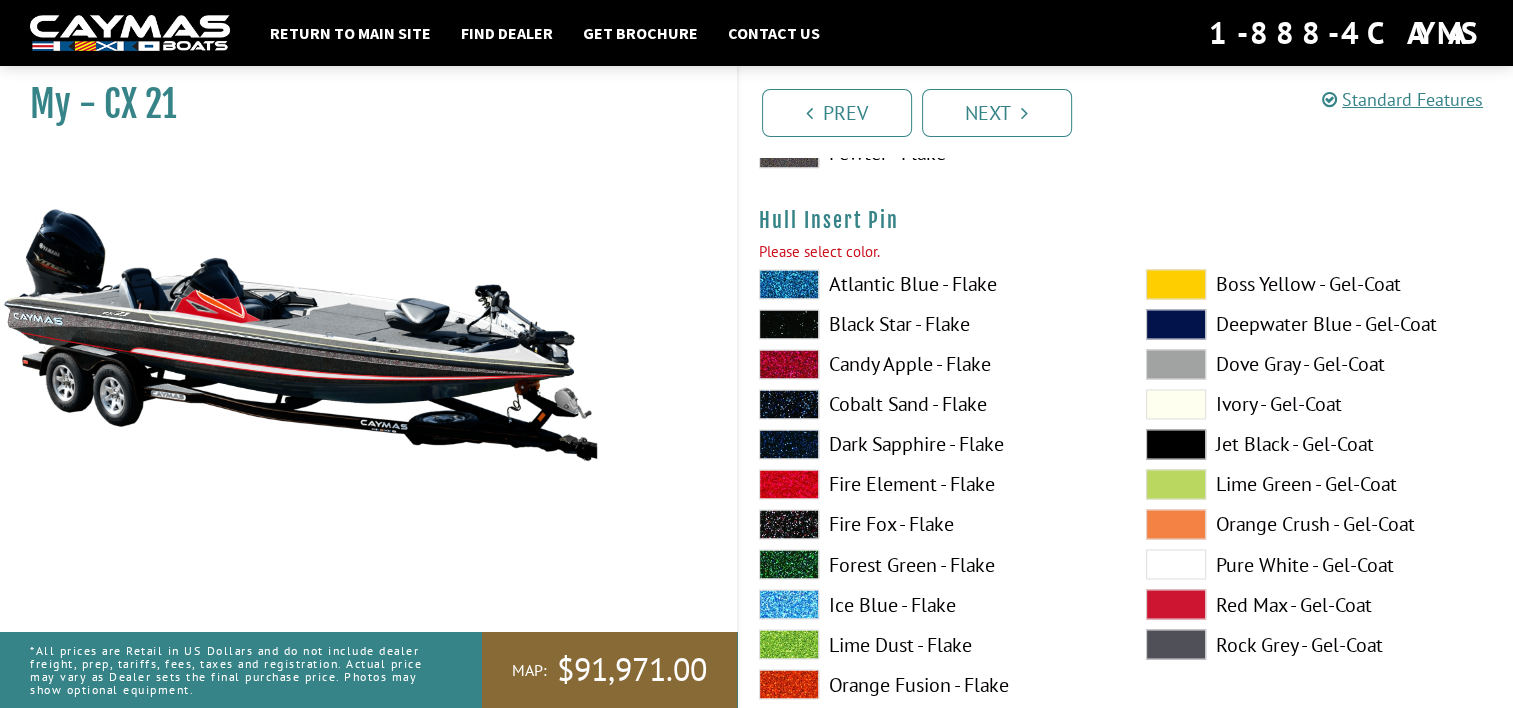 click at bounding box center (1176, 604) 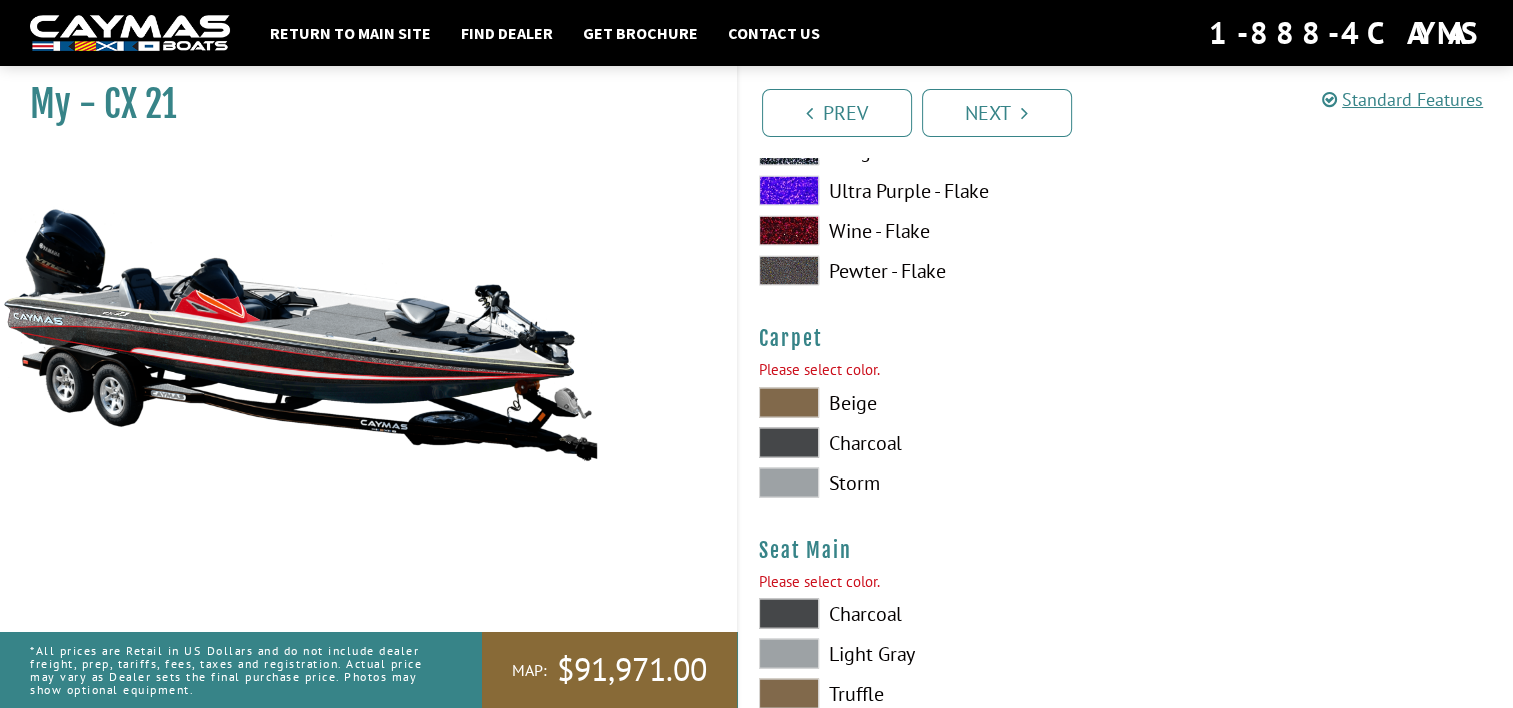scroll, scrollTop: 11615, scrollLeft: 0, axis: vertical 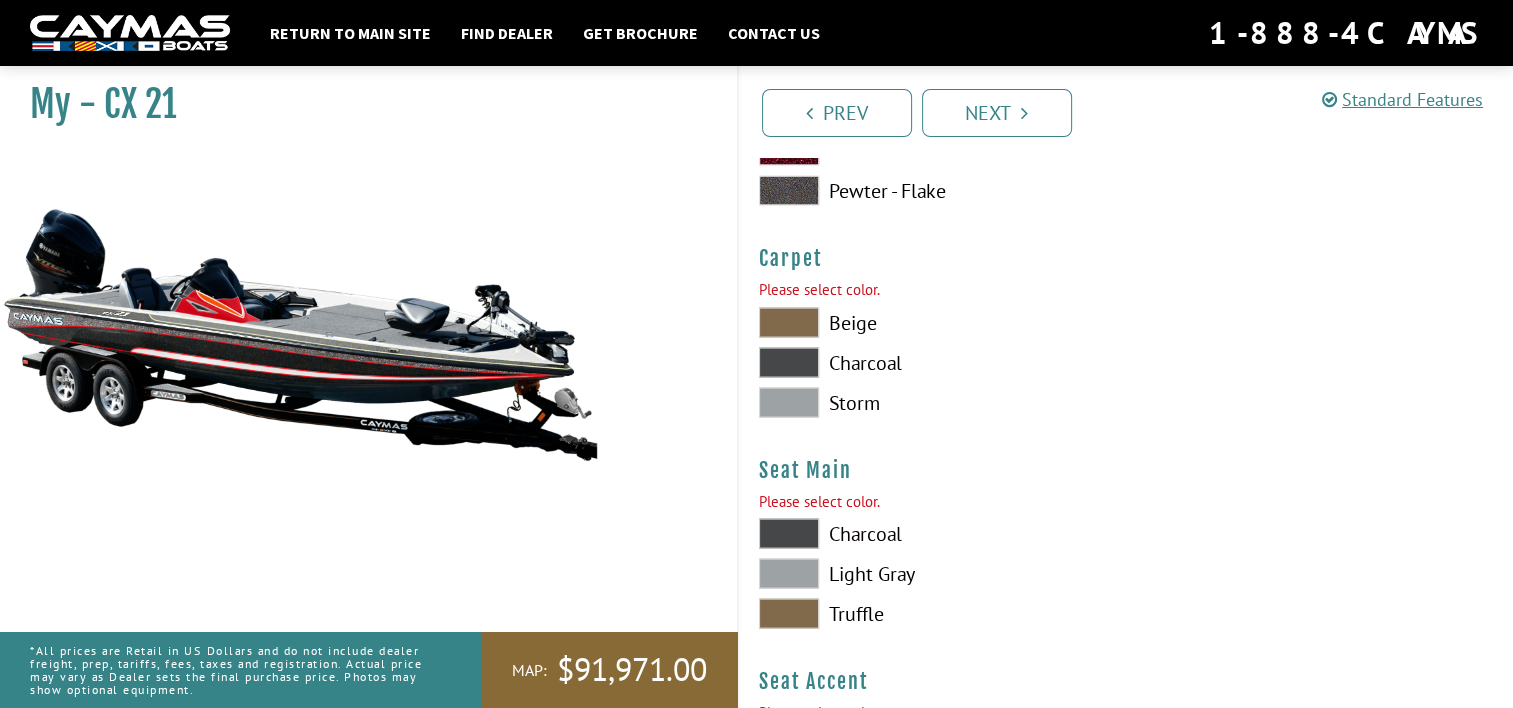 click at bounding box center (789, 363) 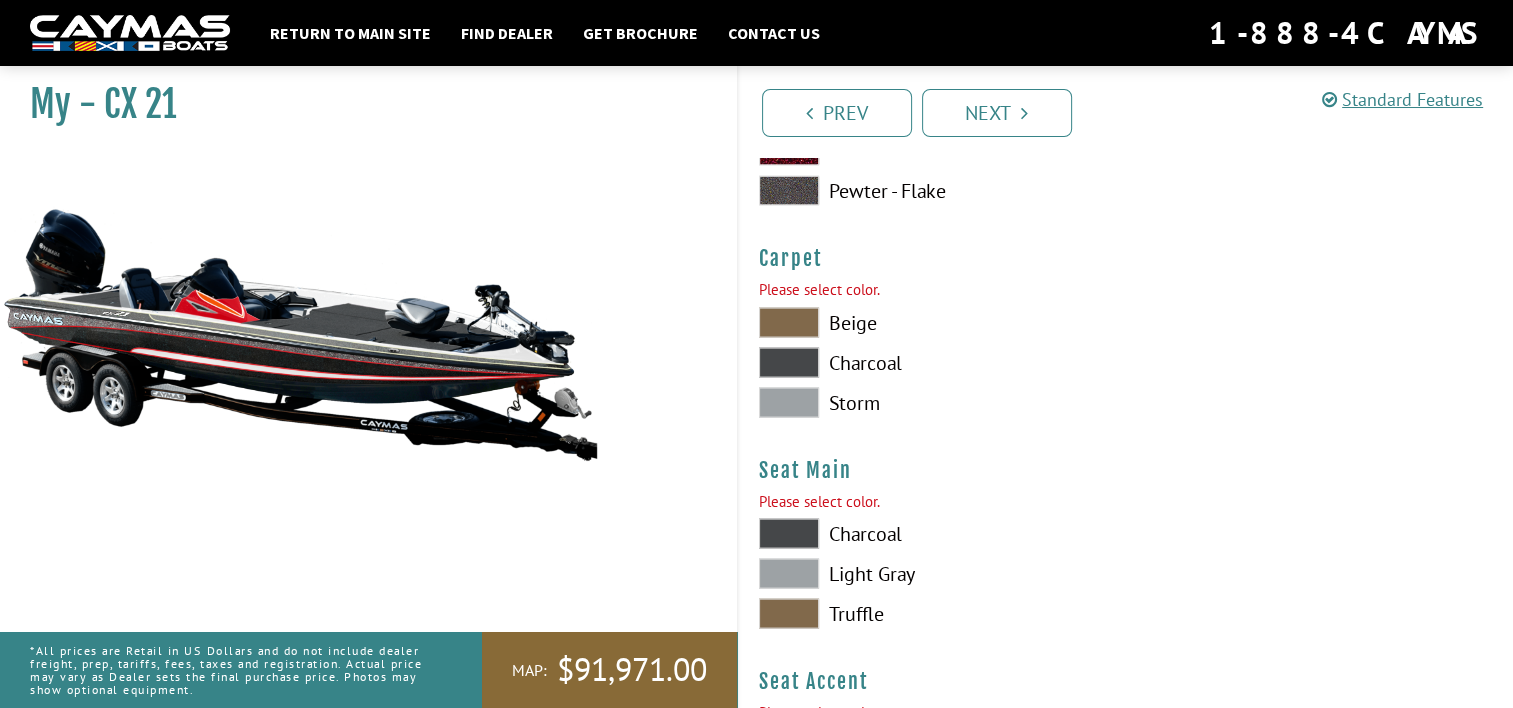click at bounding box center (789, 534) 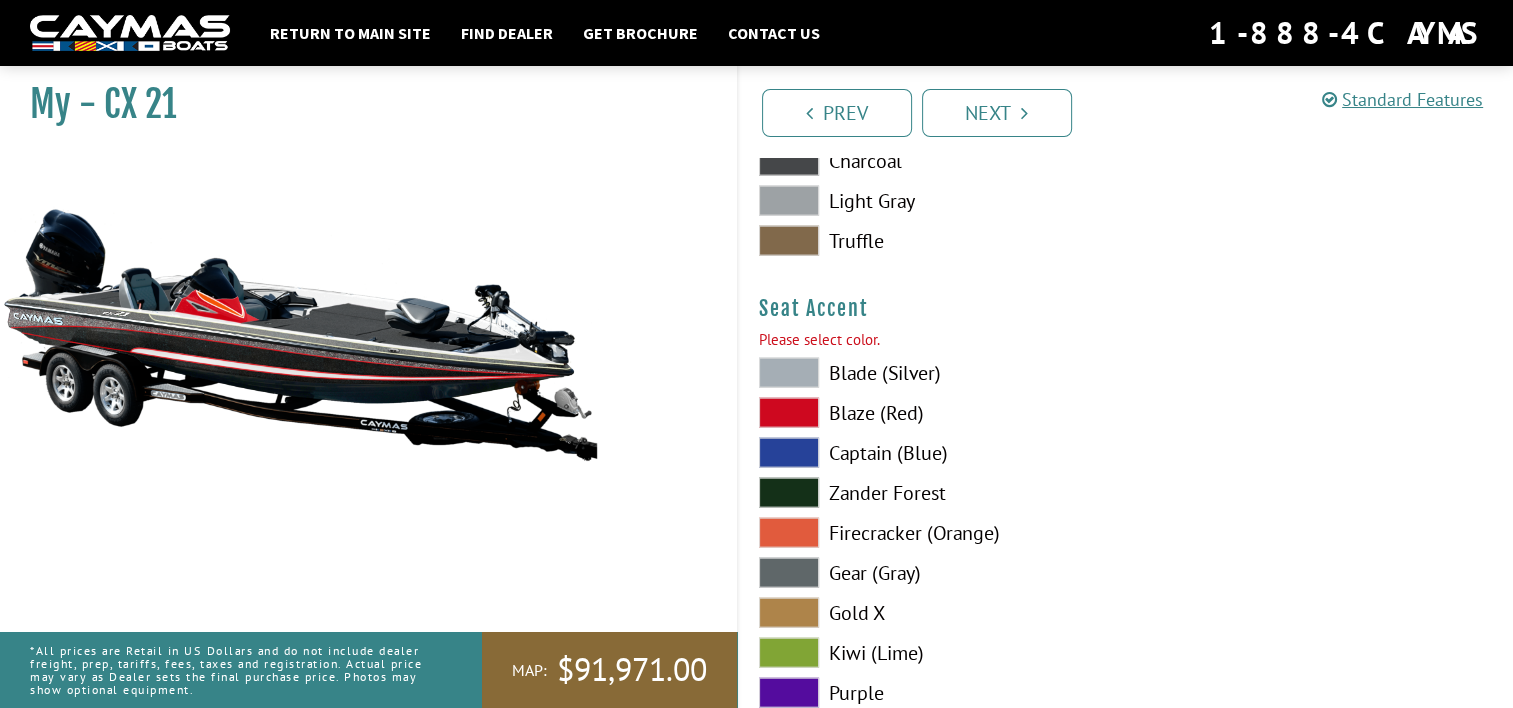 scroll, scrollTop: 12015, scrollLeft: 0, axis: vertical 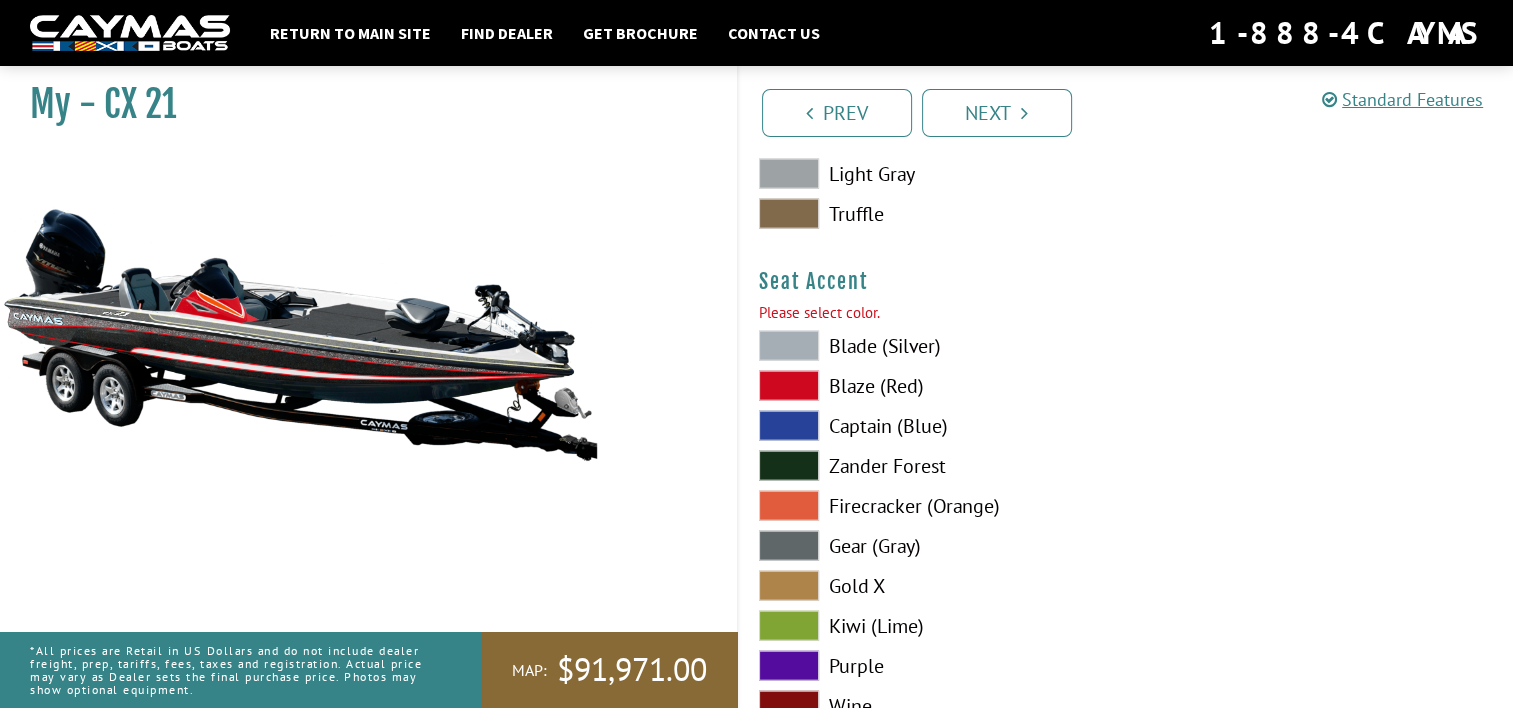 click at bounding box center (789, 386) 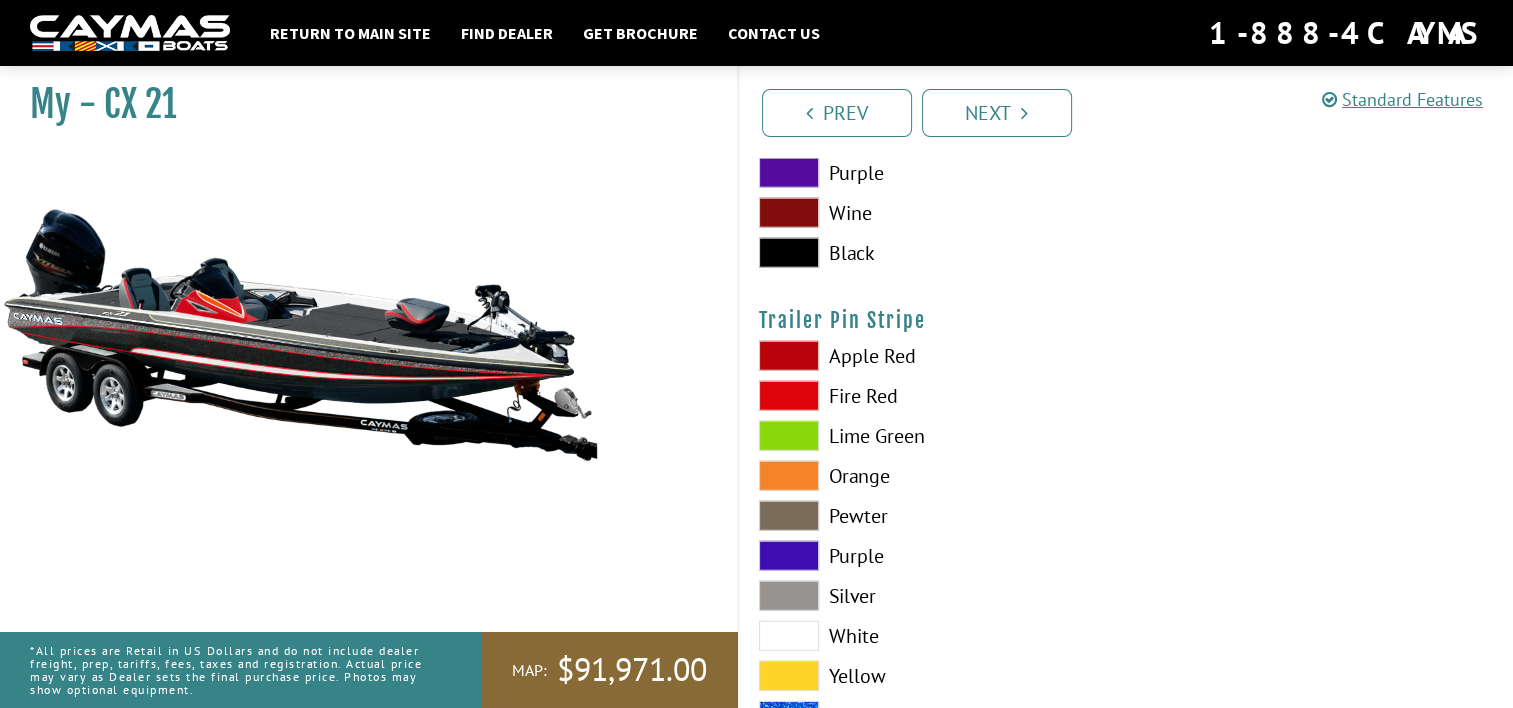 scroll, scrollTop: 12575, scrollLeft: 0, axis: vertical 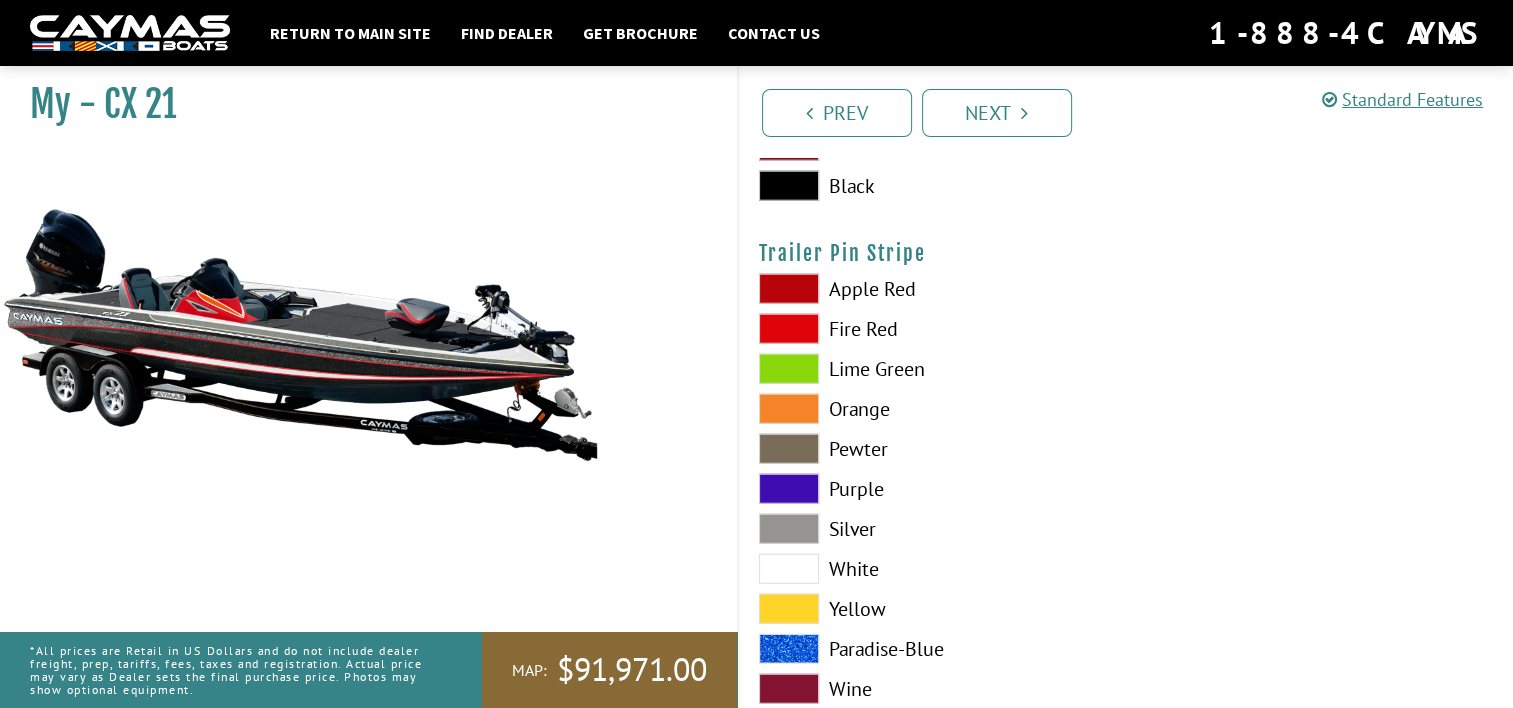 click at bounding box center (789, 329) 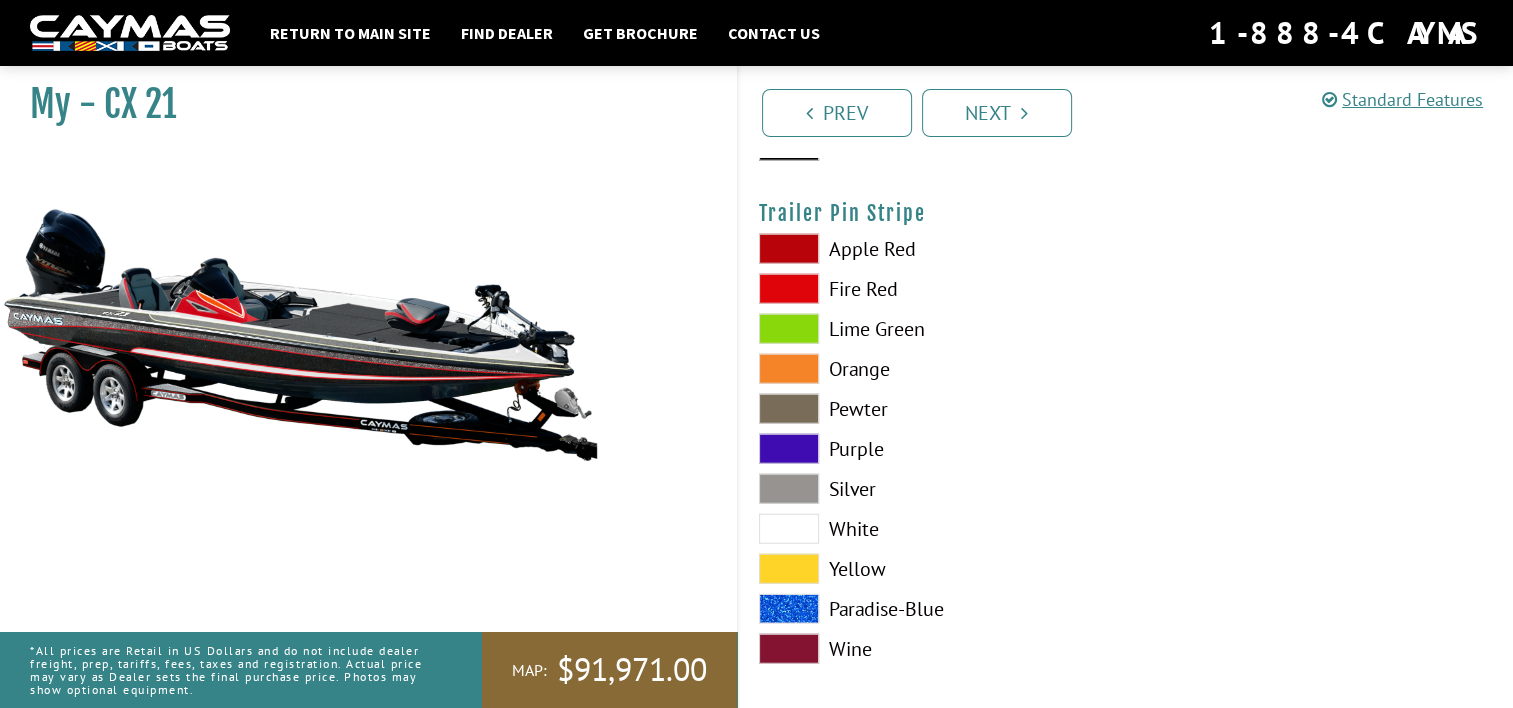 scroll, scrollTop: 12626, scrollLeft: 0, axis: vertical 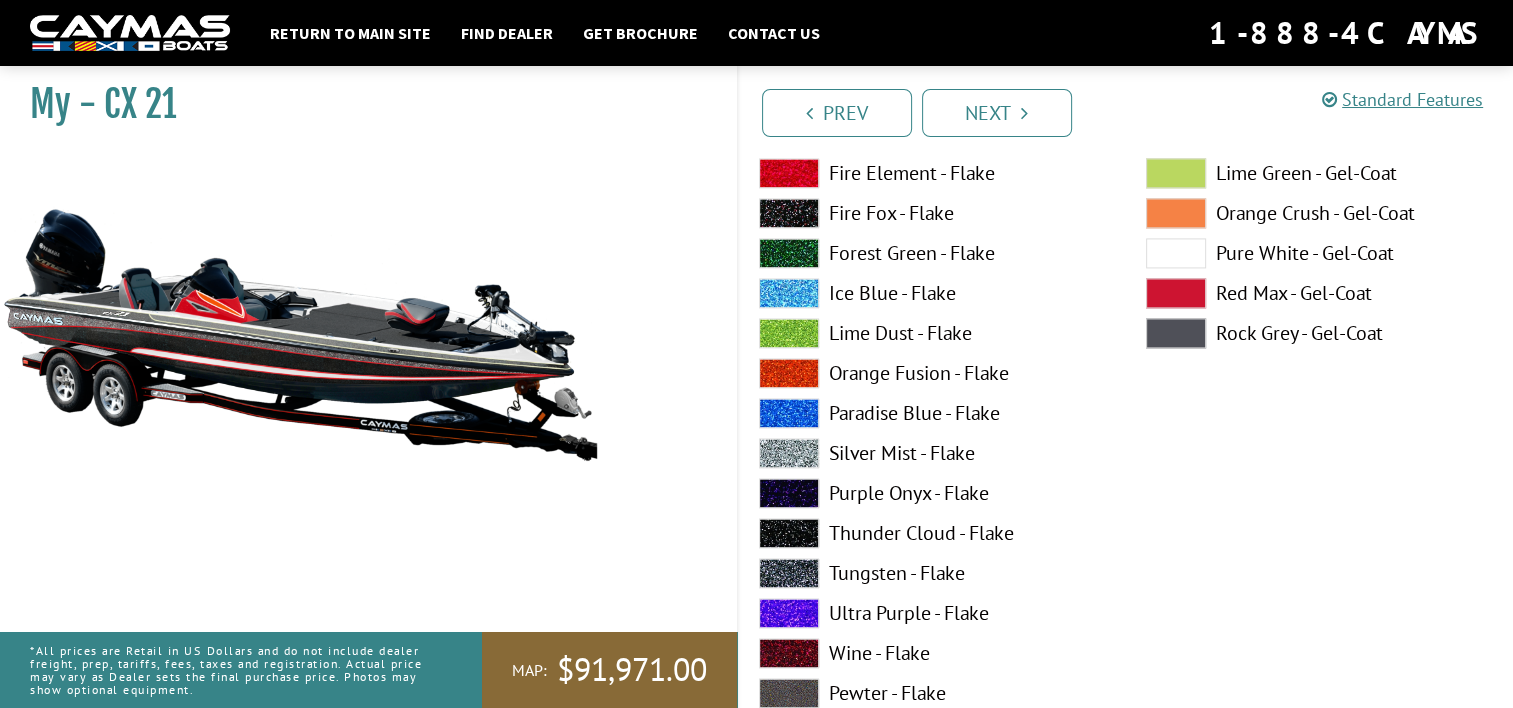 click at bounding box center [789, 533] 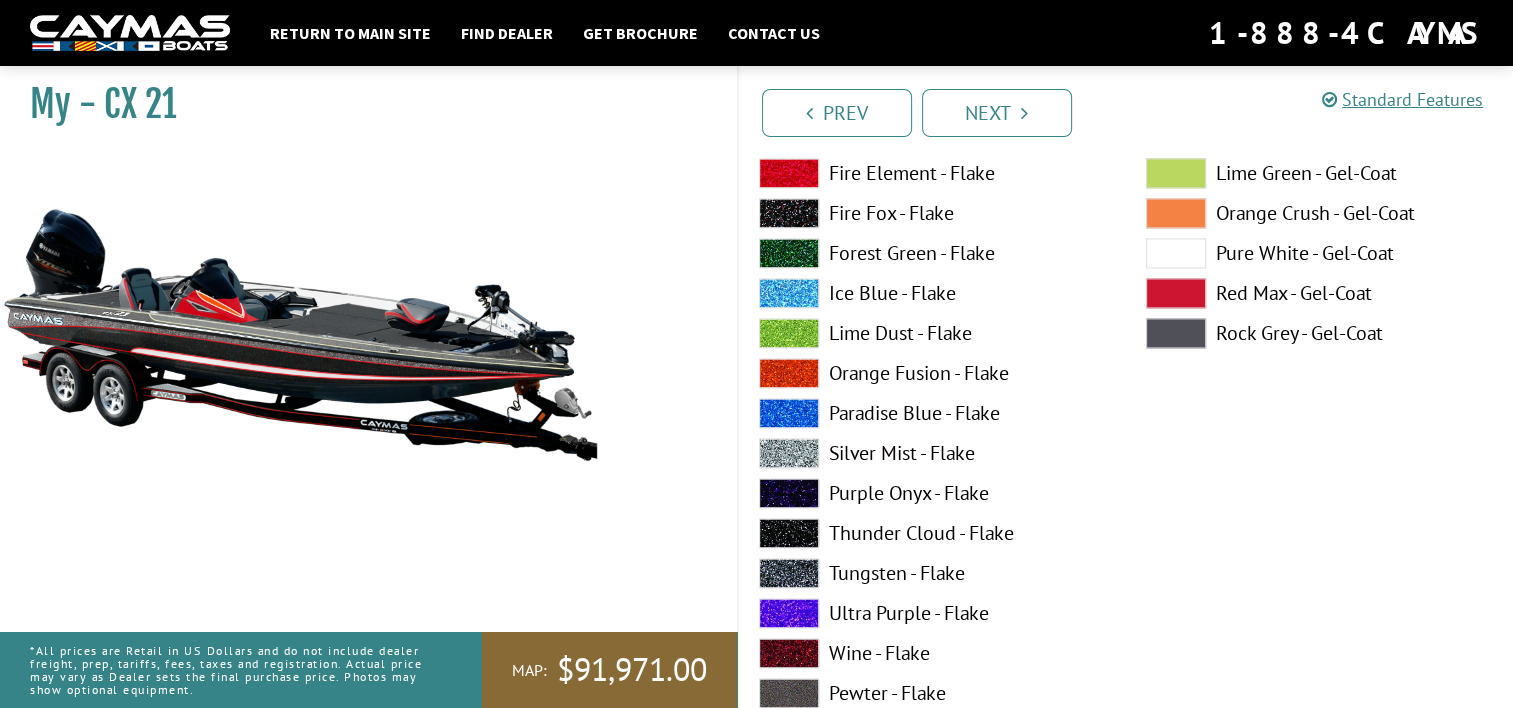 click on "Next" at bounding box center (997, 113) 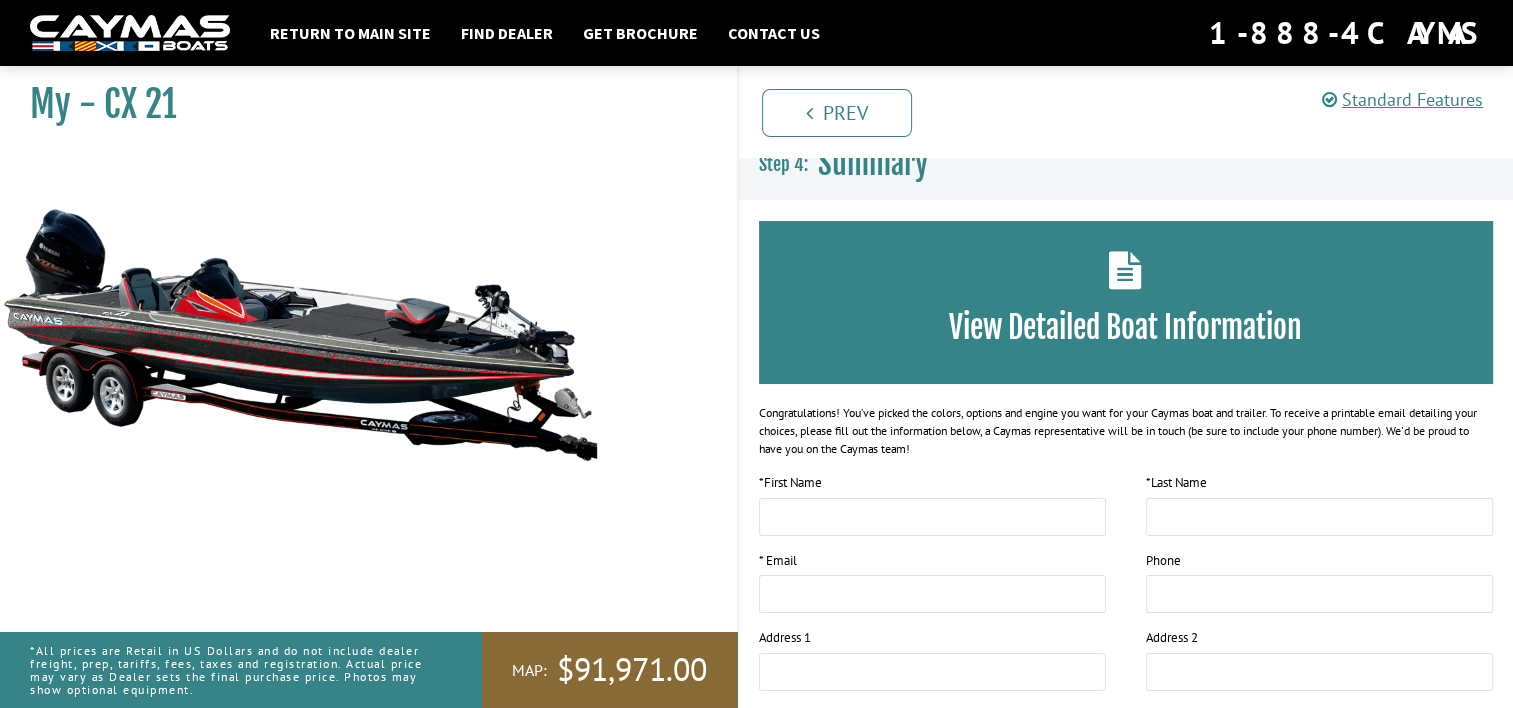 scroll, scrollTop: 0, scrollLeft: 0, axis: both 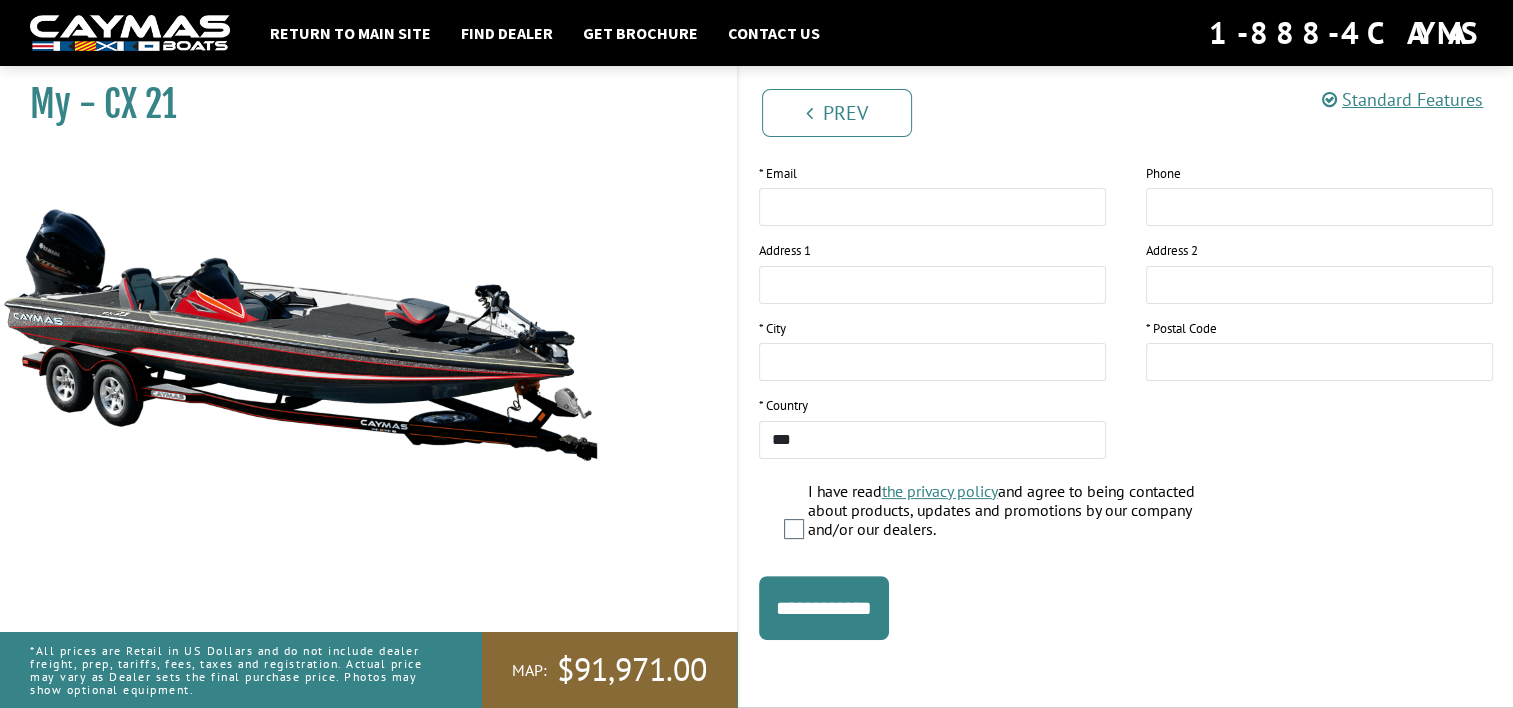 click on "**********" at bounding box center (824, 608) 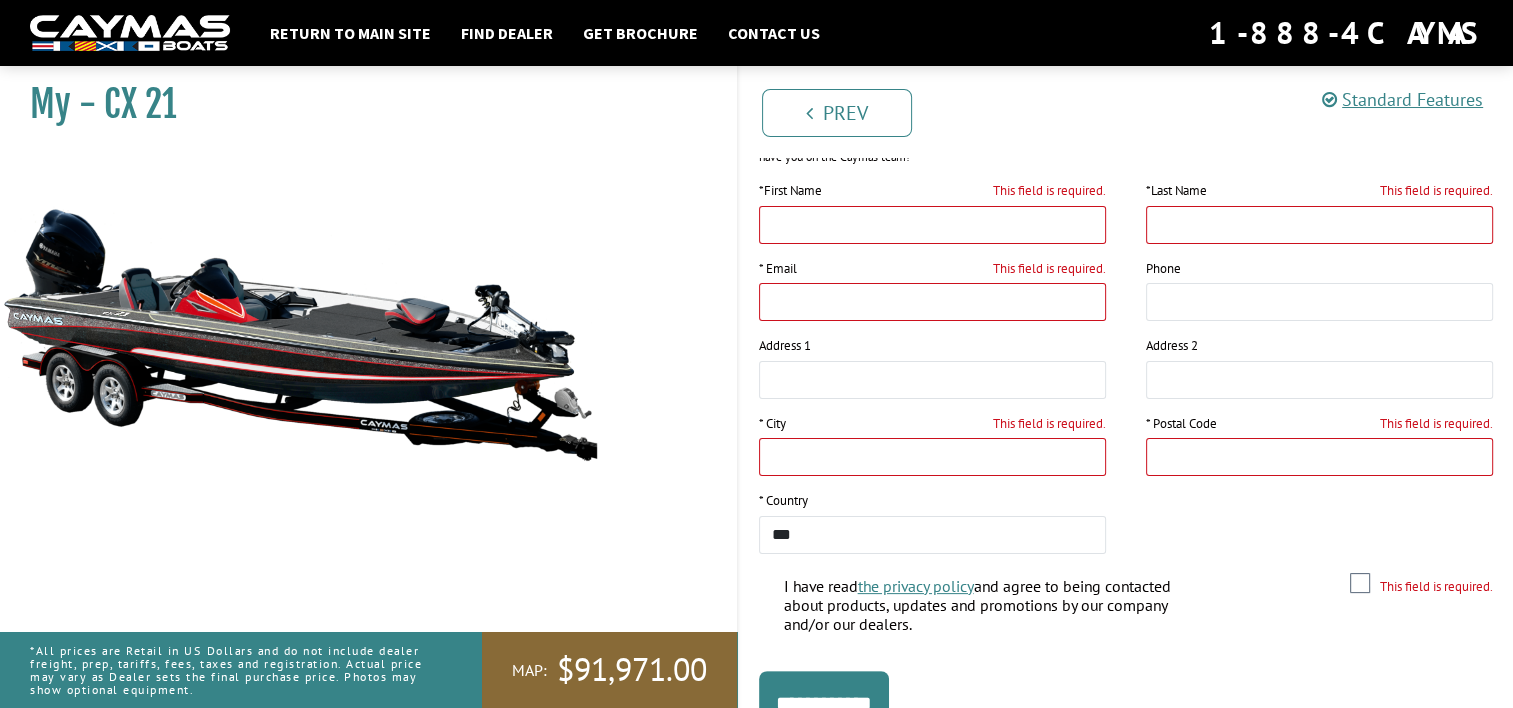 scroll, scrollTop: 302, scrollLeft: 0, axis: vertical 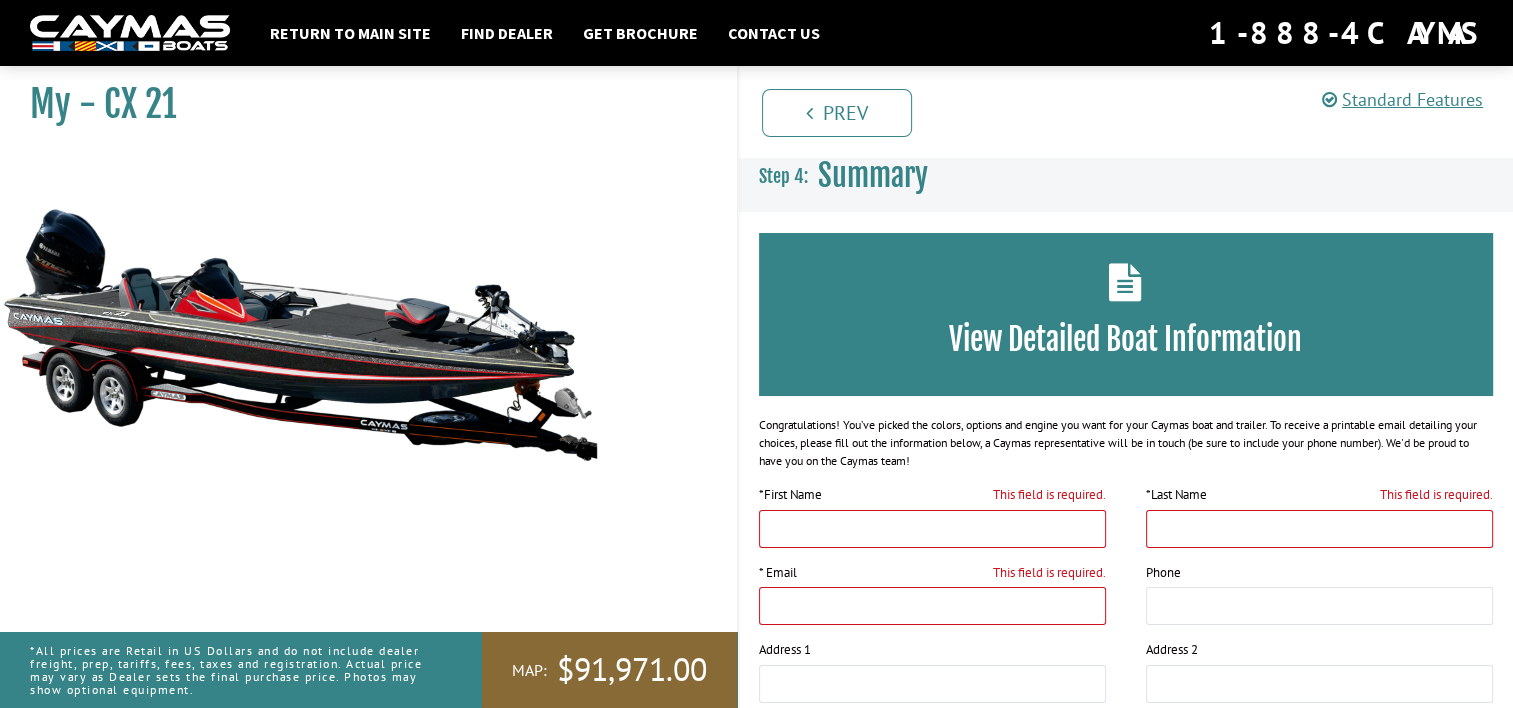click at bounding box center (1125, 282) 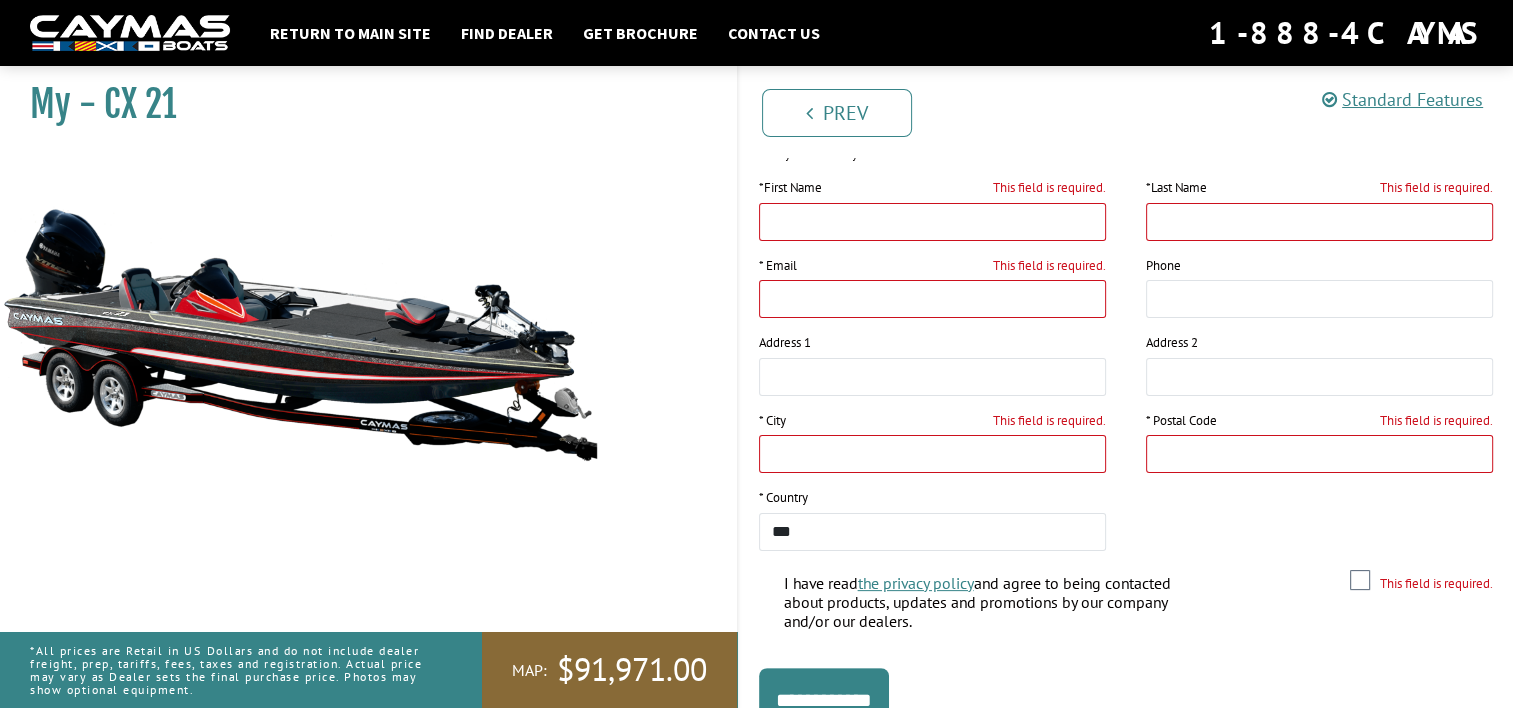 scroll, scrollTop: 404, scrollLeft: 0, axis: vertical 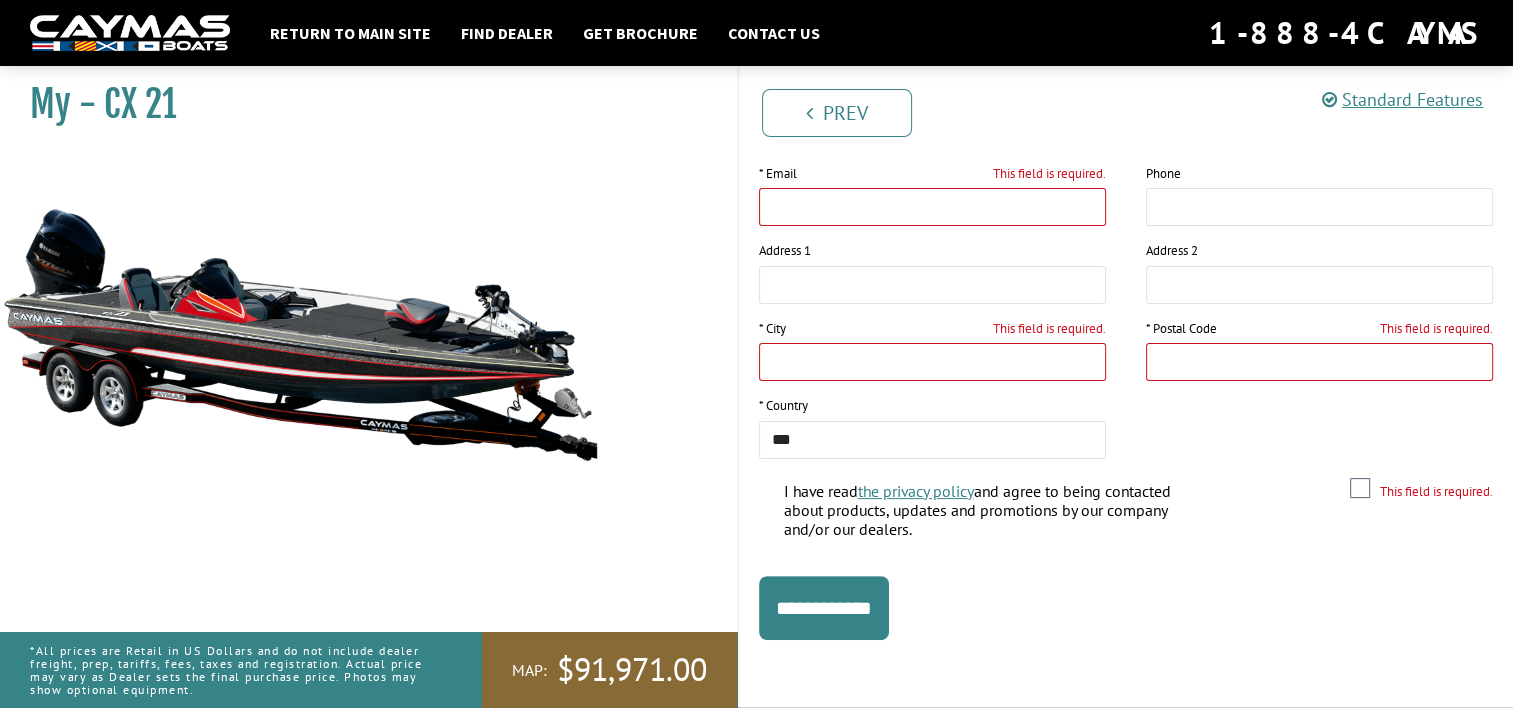 click on "**********" at bounding box center (824, 608) 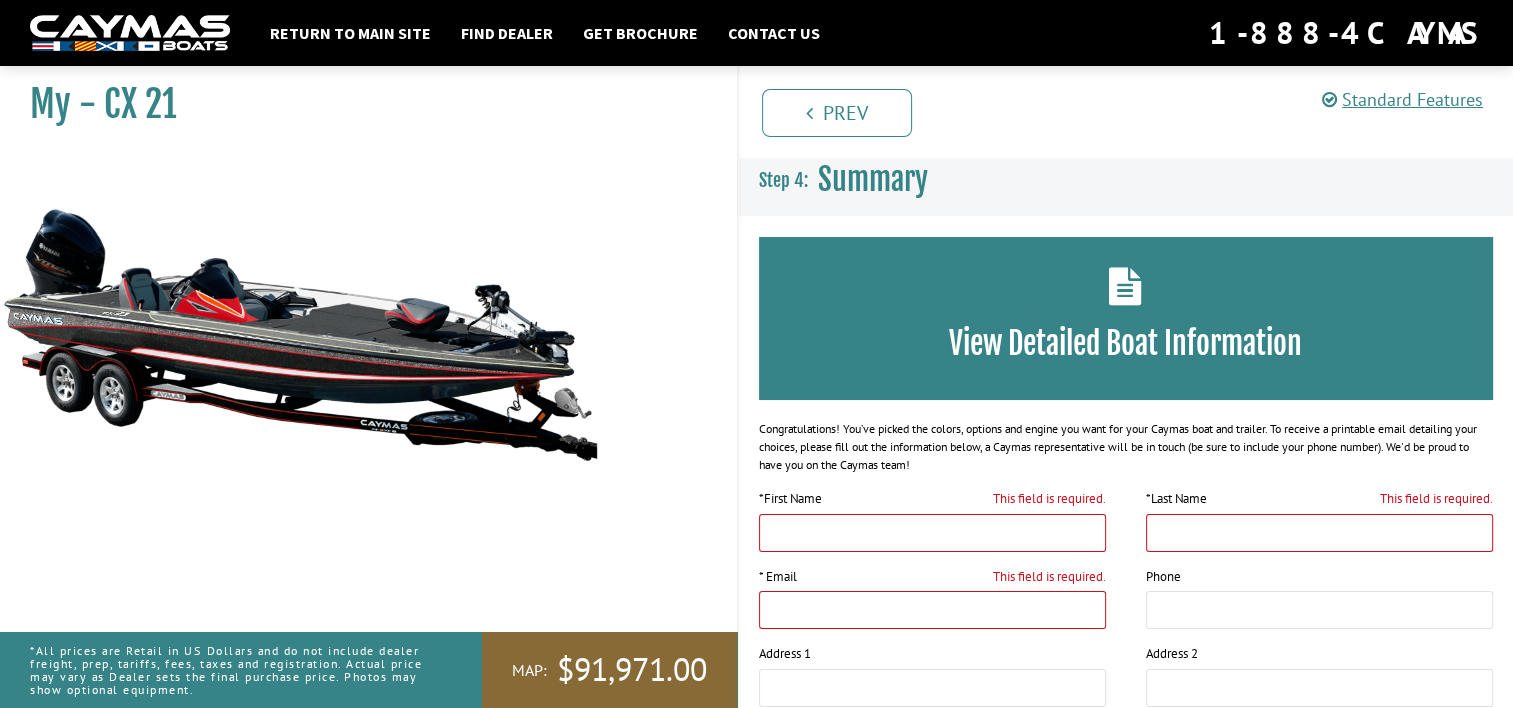 click on "Prev" at bounding box center [837, 113] 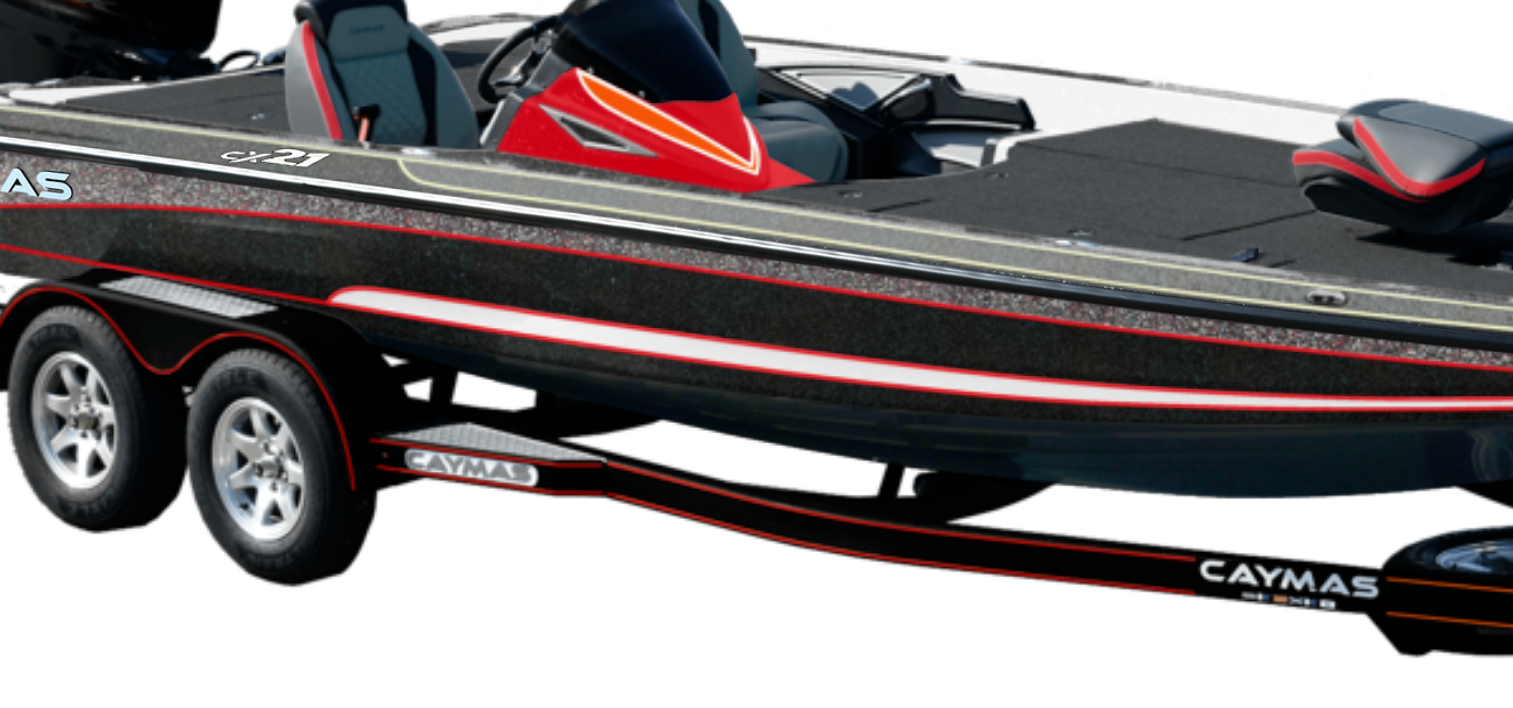 scroll, scrollTop: 996, scrollLeft: 0, axis: vertical 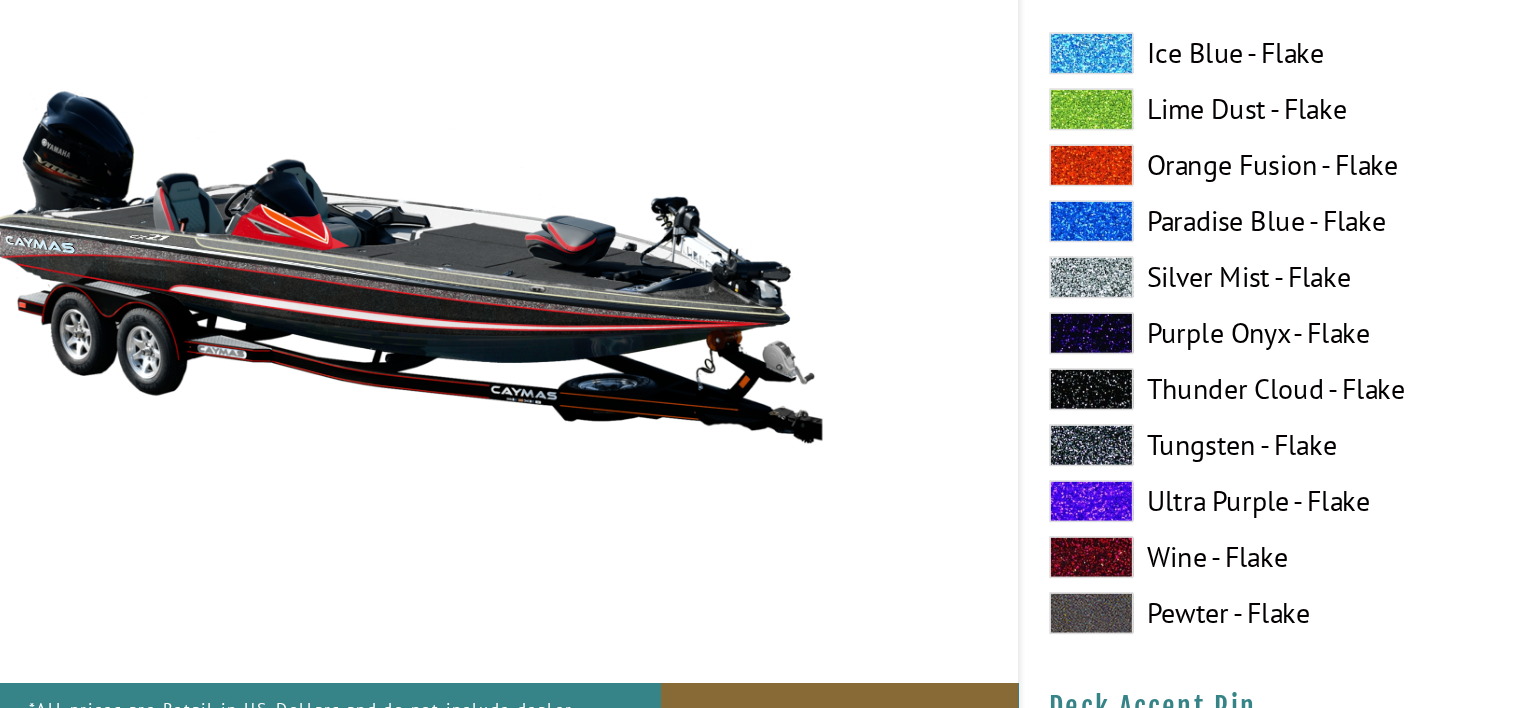 click at bounding box center [789, 462] 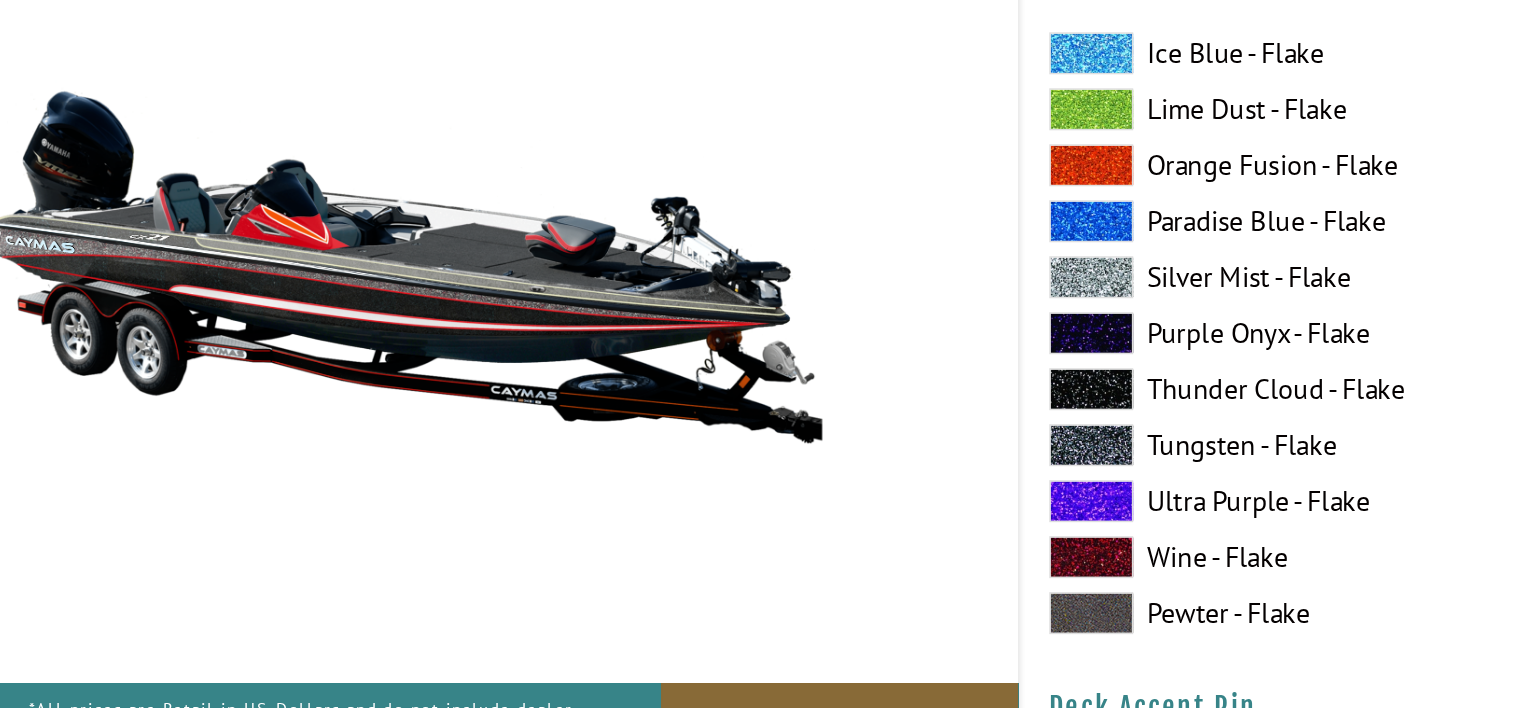 click at bounding box center [789, 422] 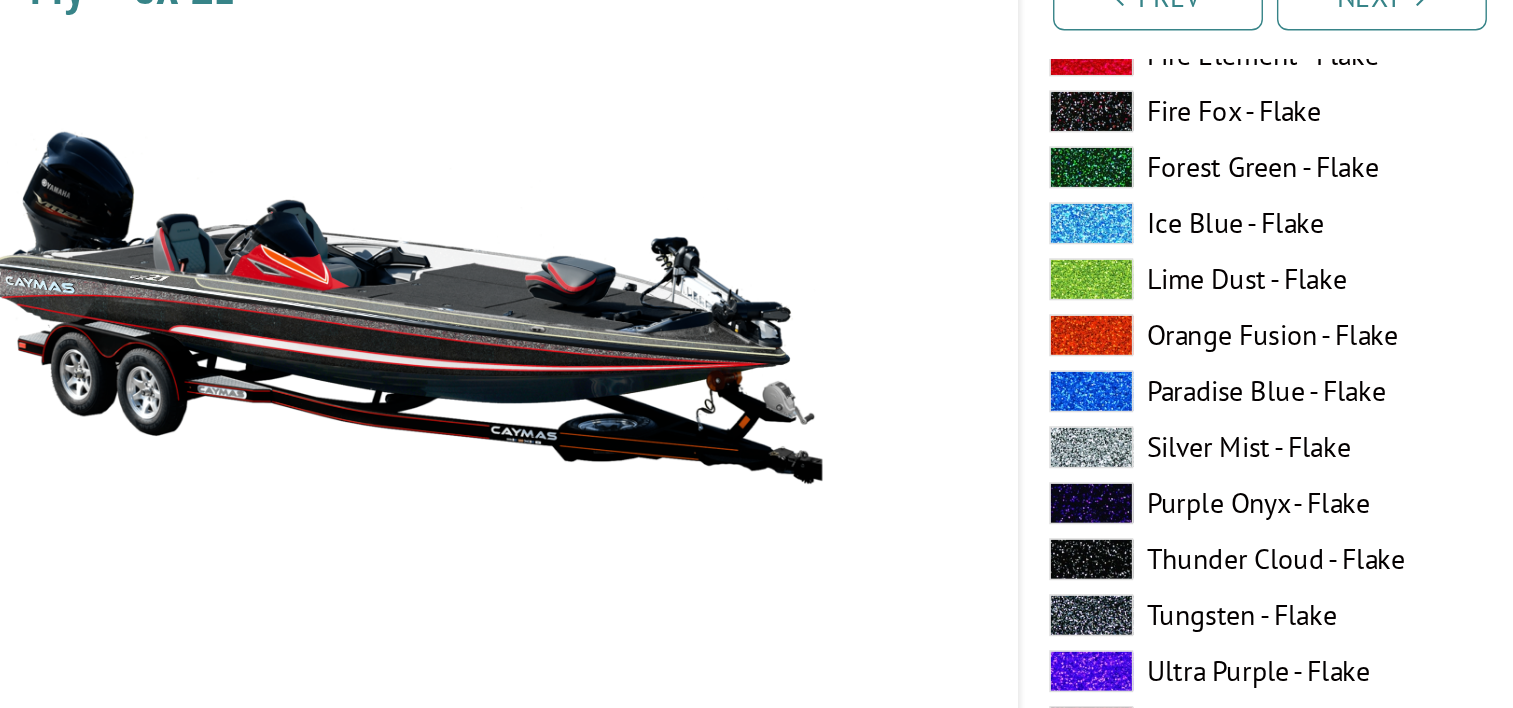 scroll, scrollTop: 1210, scrollLeft: 0, axis: vertical 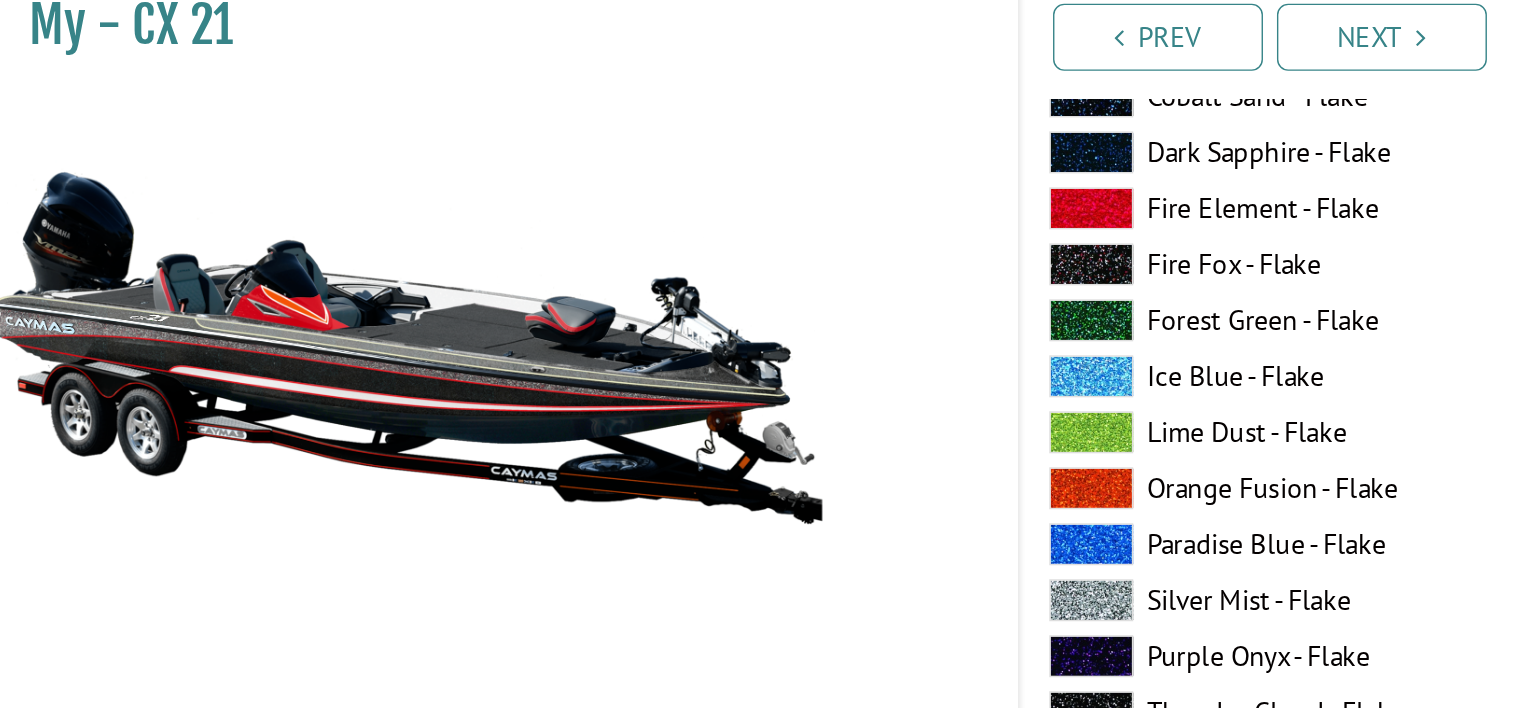 click at bounding box center [789, 275] 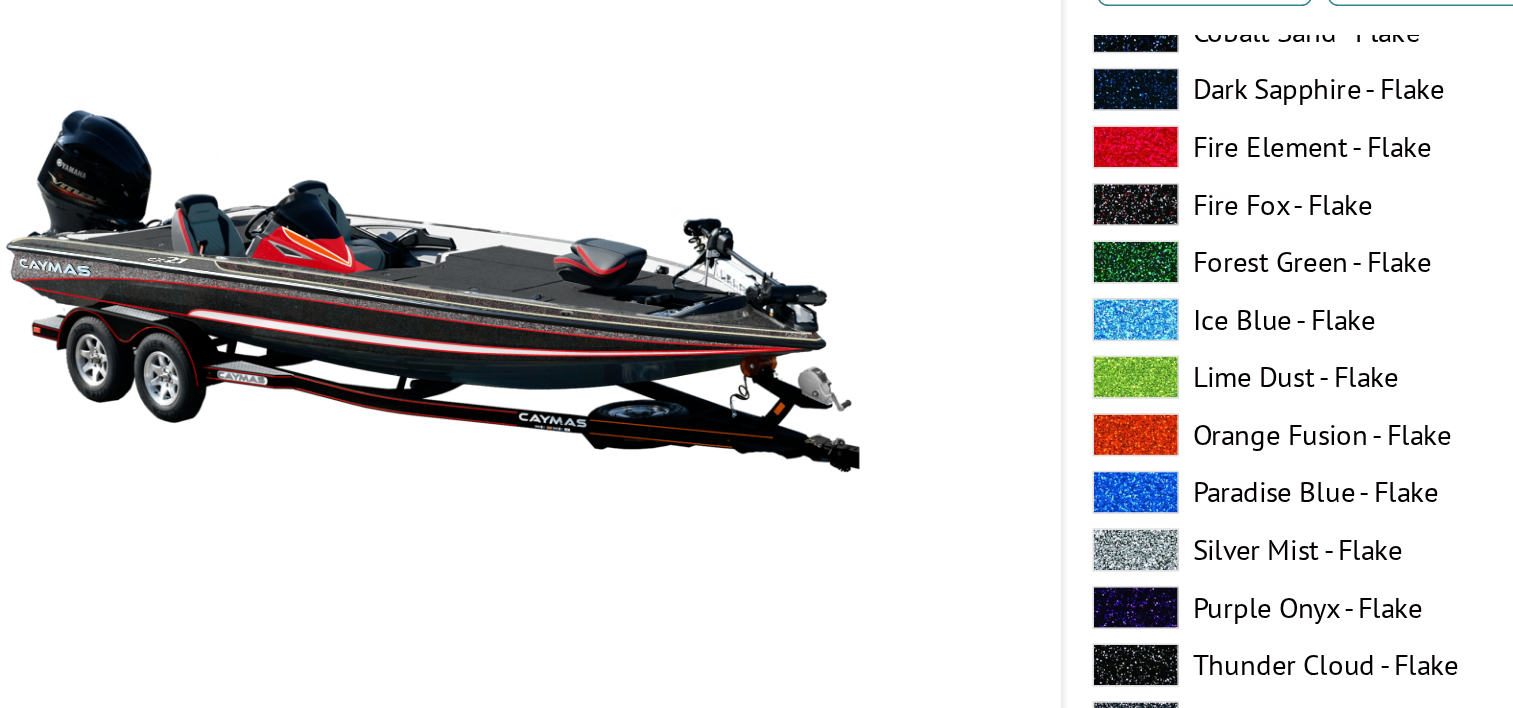 scroll, scrollTop: 1210, scrollLeft: 0, axis: vertical 